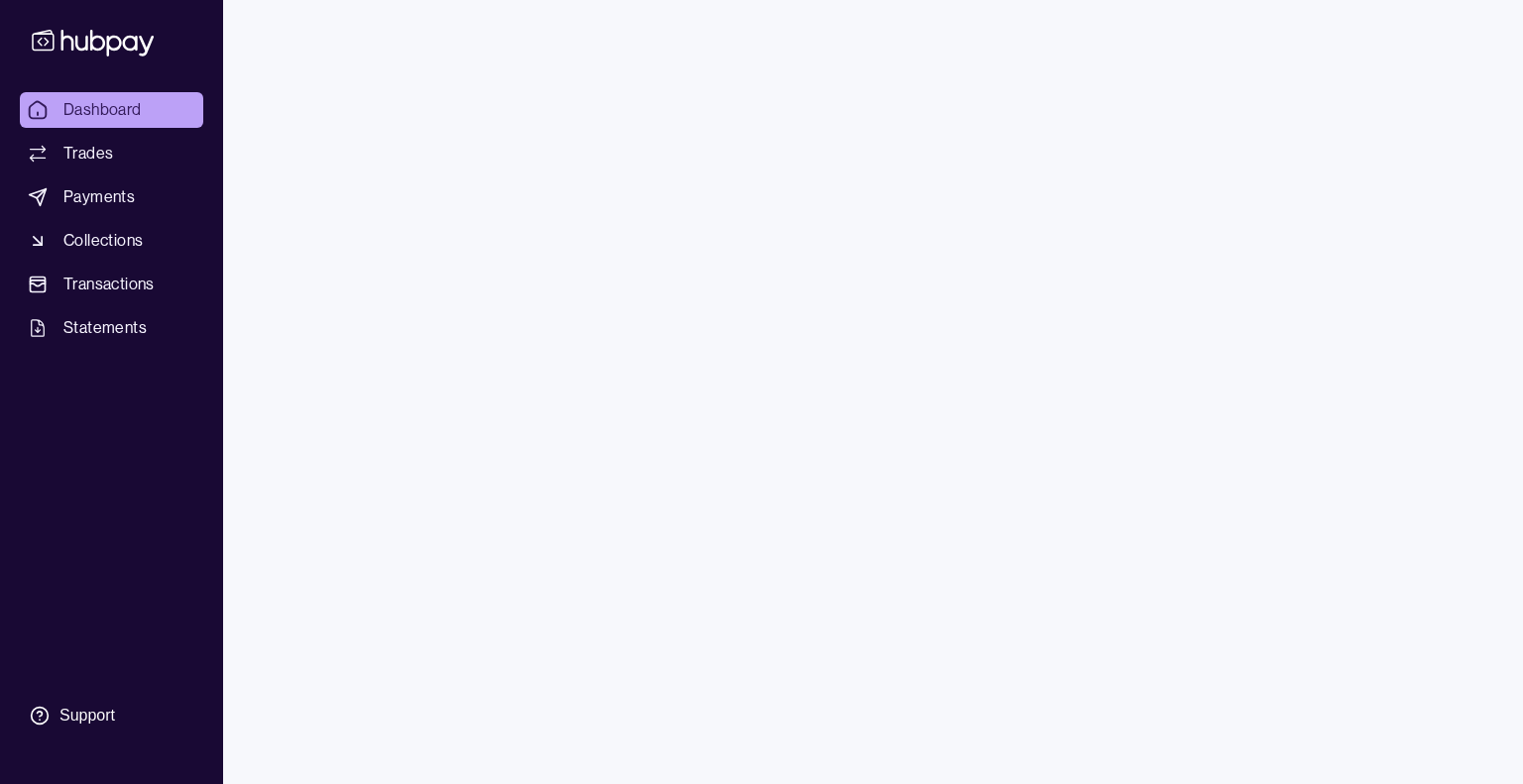 scroll, scrollTop: 0, scrollLeft: 0, axis: both 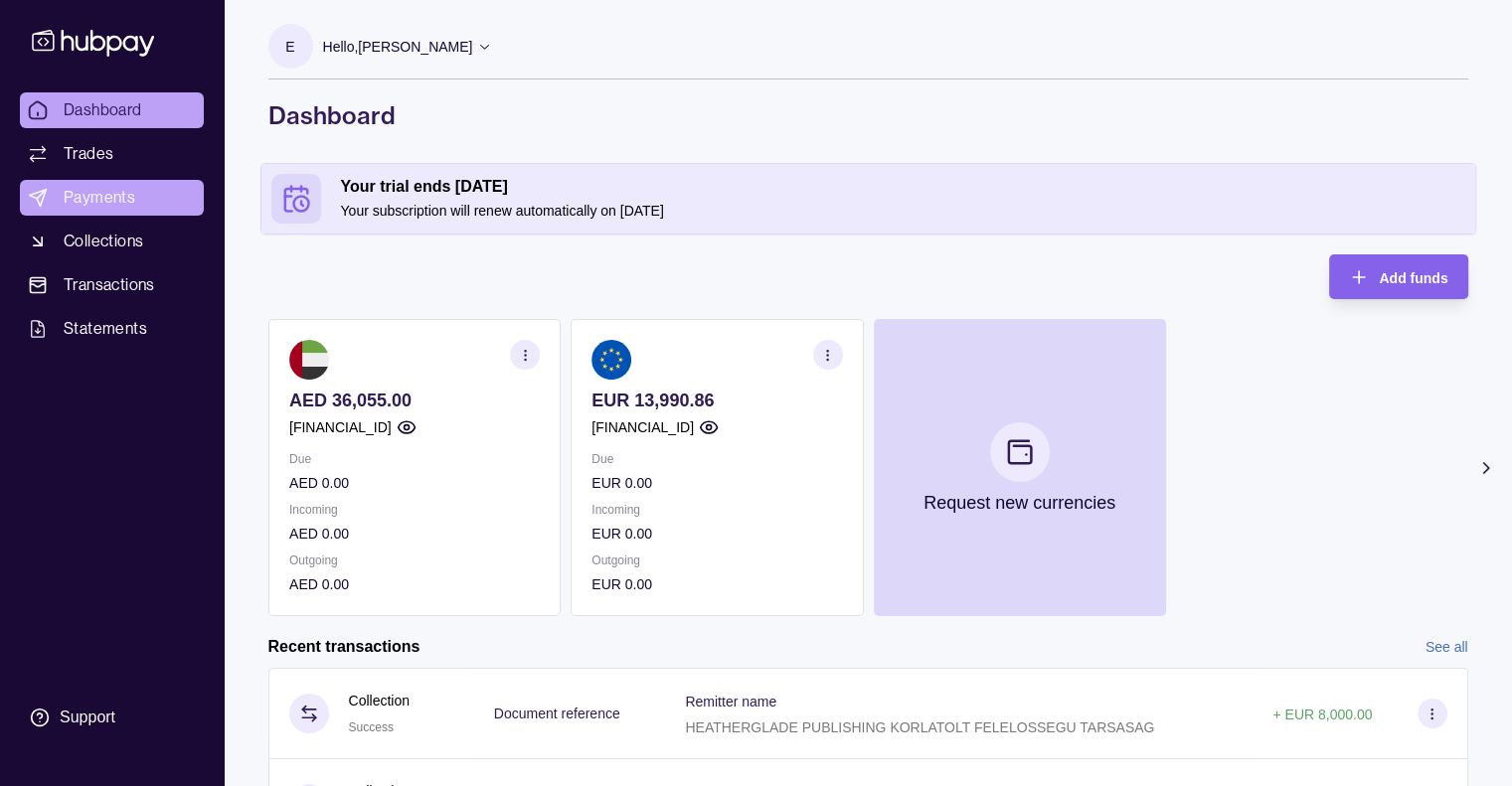 click on "Payments" at bounding box center [99, 198] 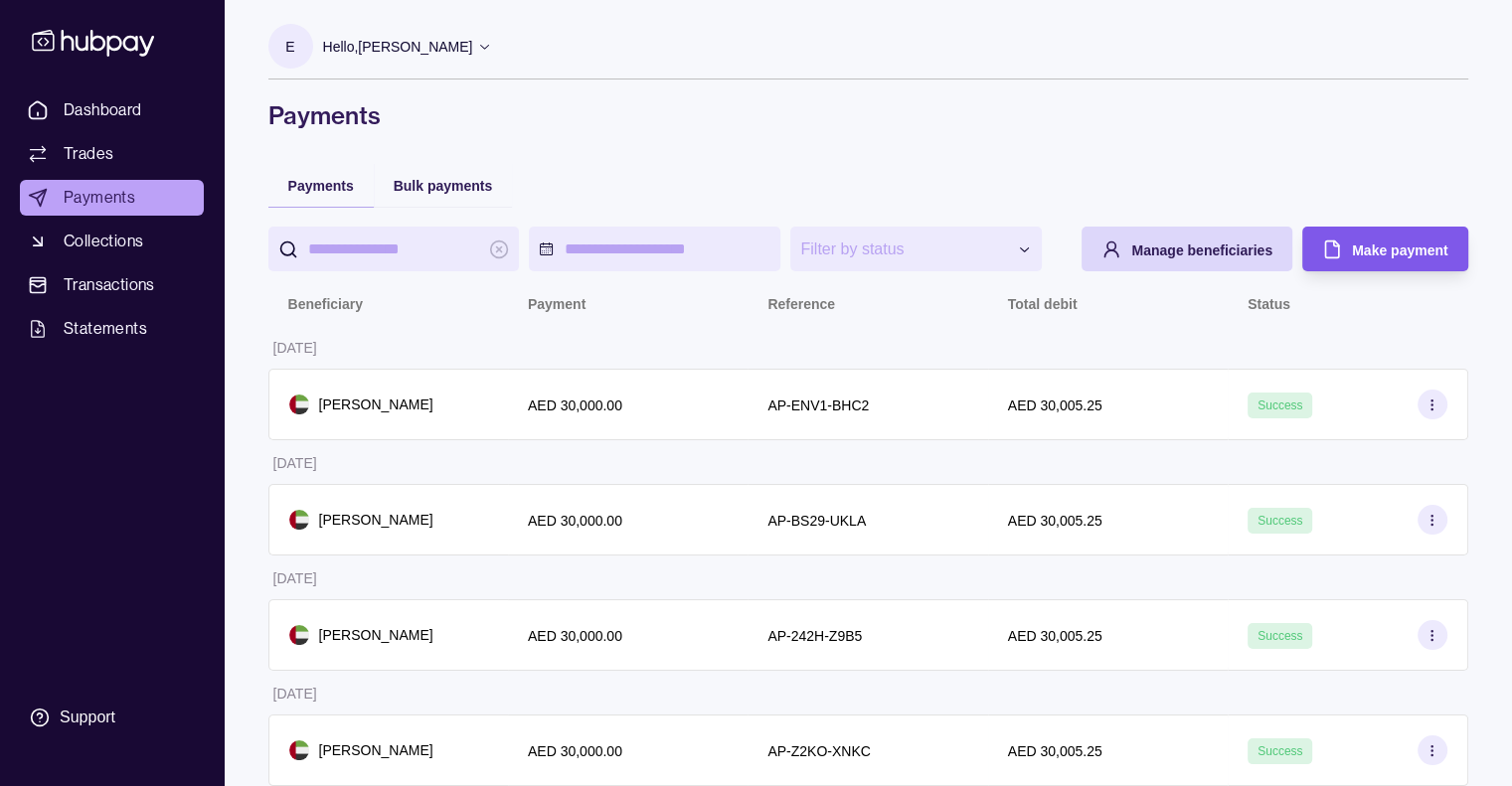 click on "Make payment" at bounding box center (1400, 250) 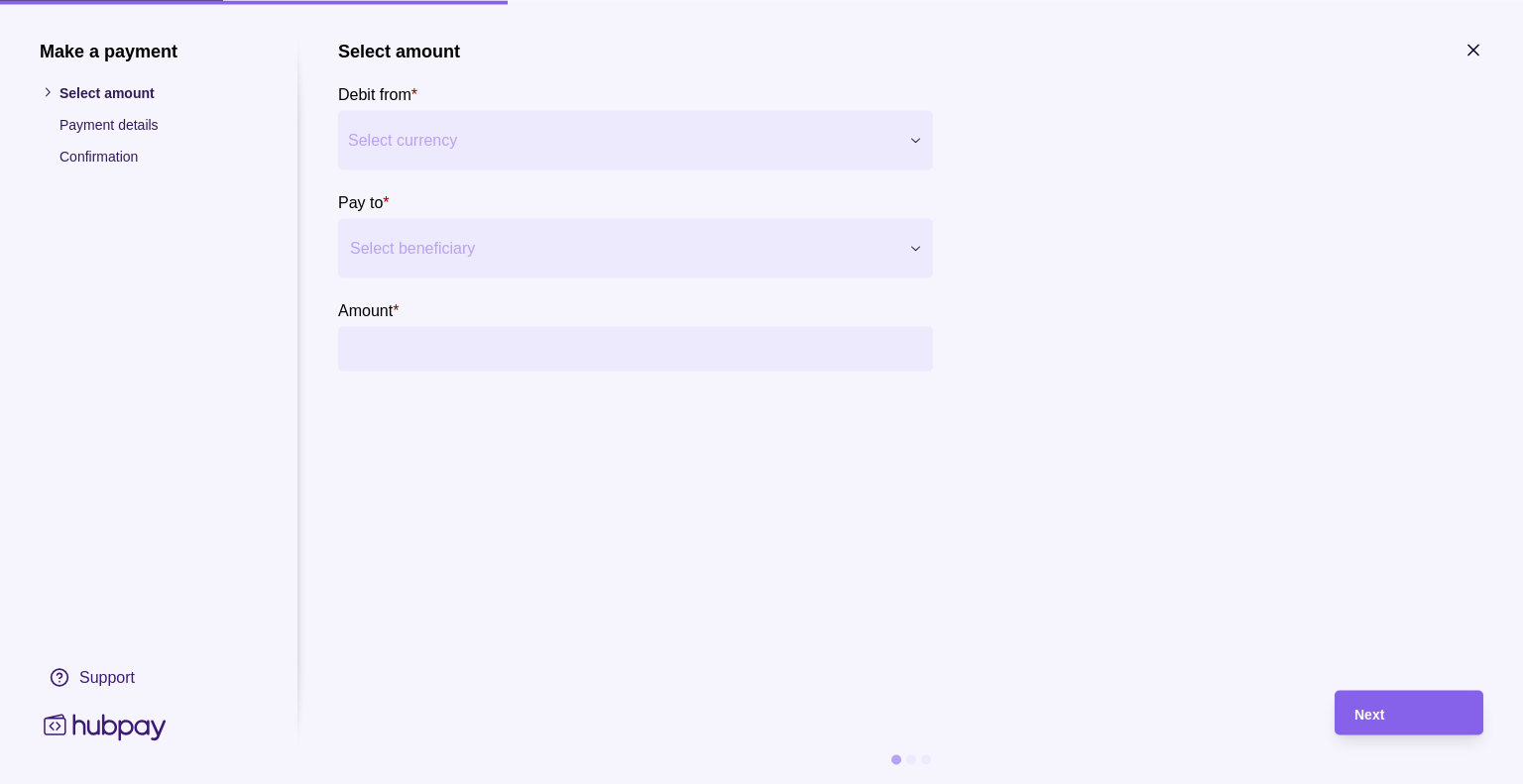 click on "**********" at bounding box center [762, 459] 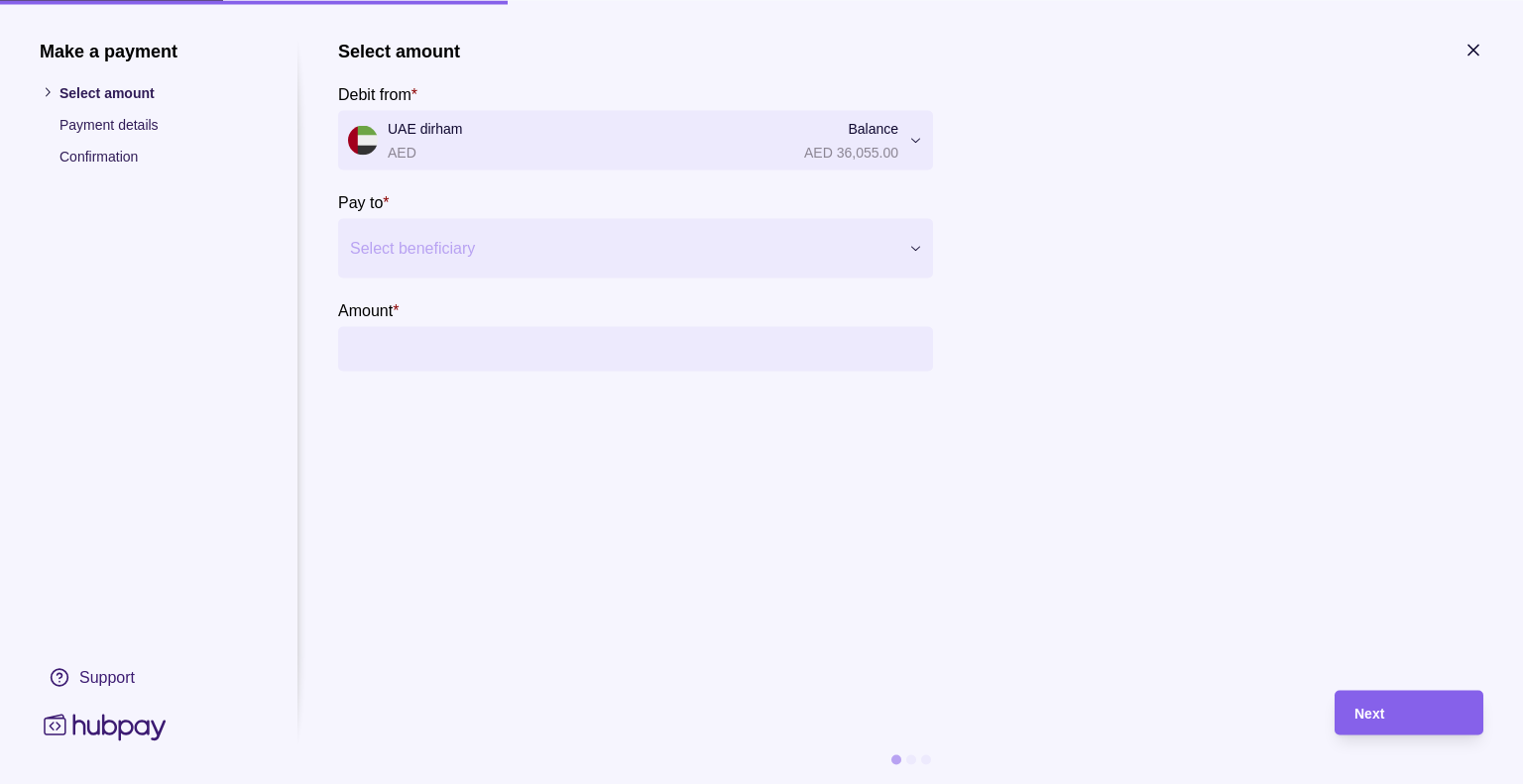 click at bounding box center (623, 248) 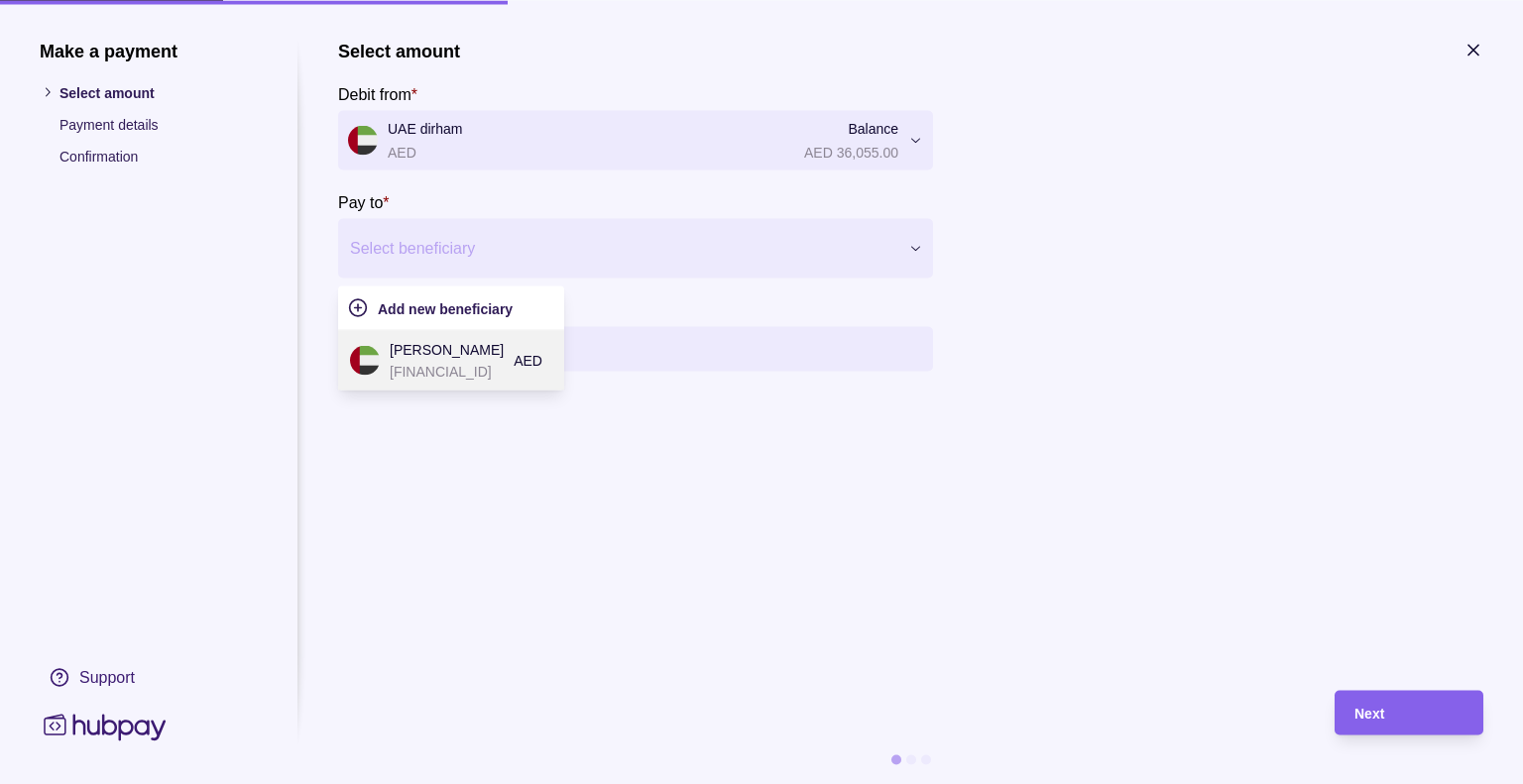click on "[PERSON_NAME]" at bounding box center (446, 349) 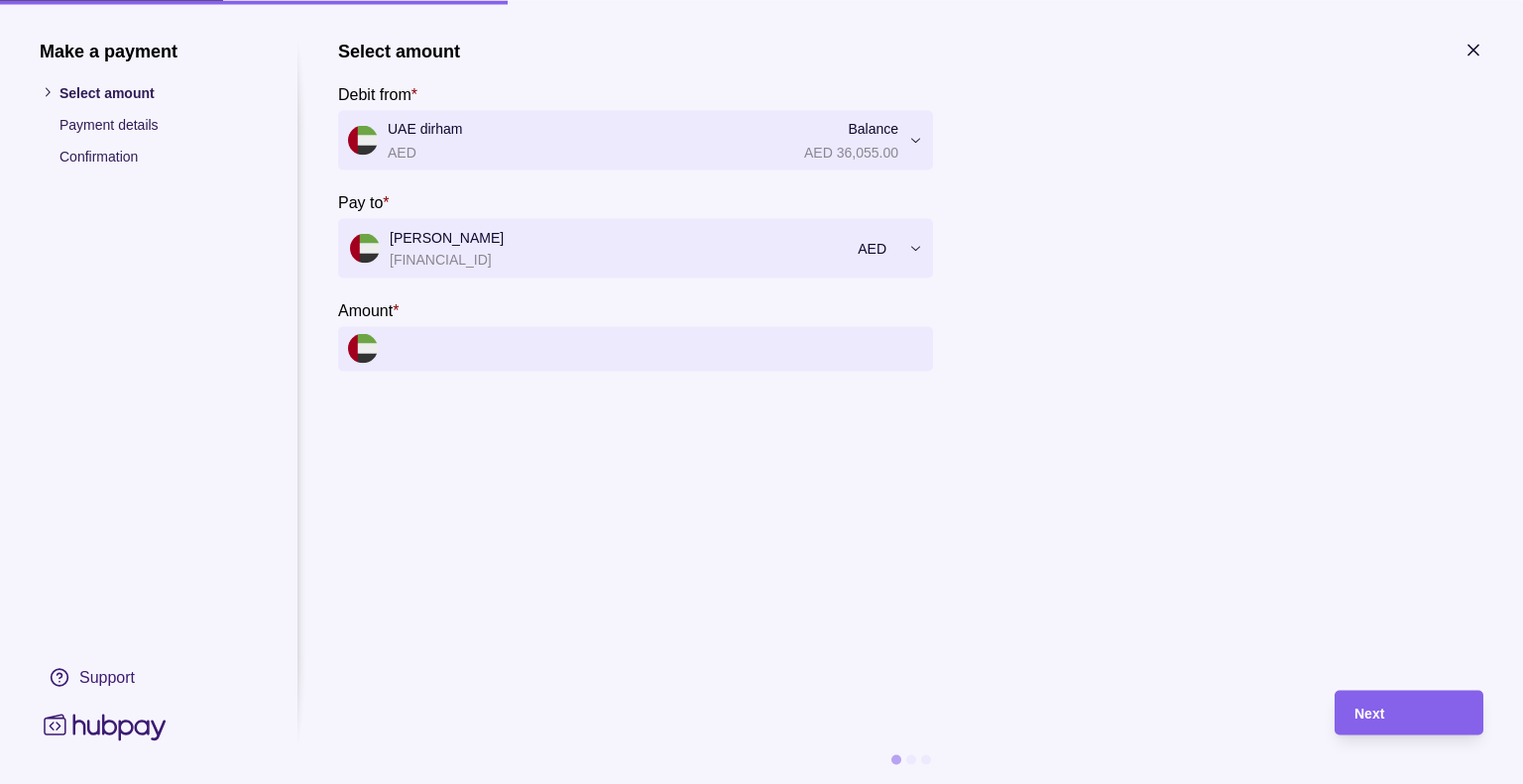 click on "Amount  *" at bounding box center [655, 348] 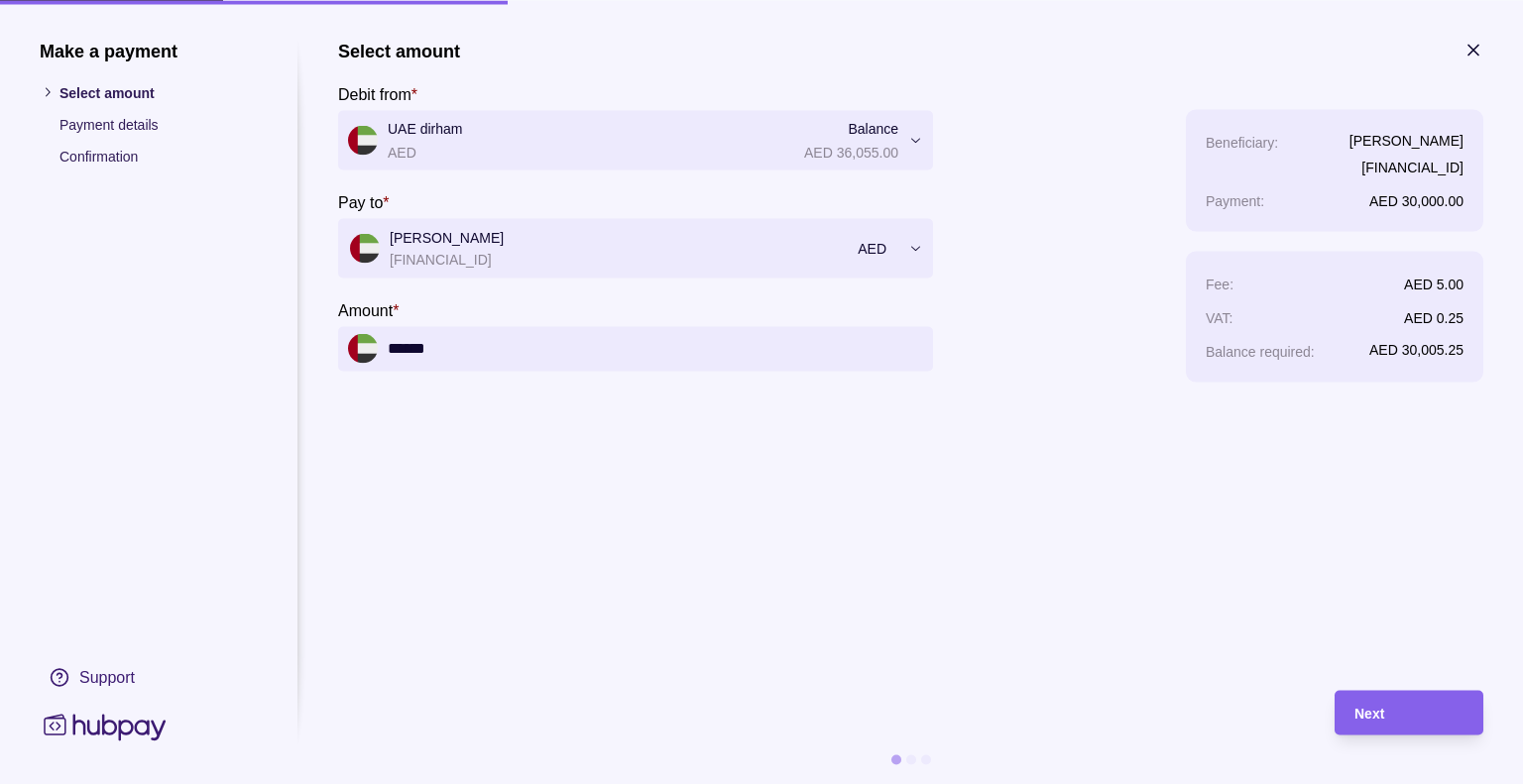 type on "******" 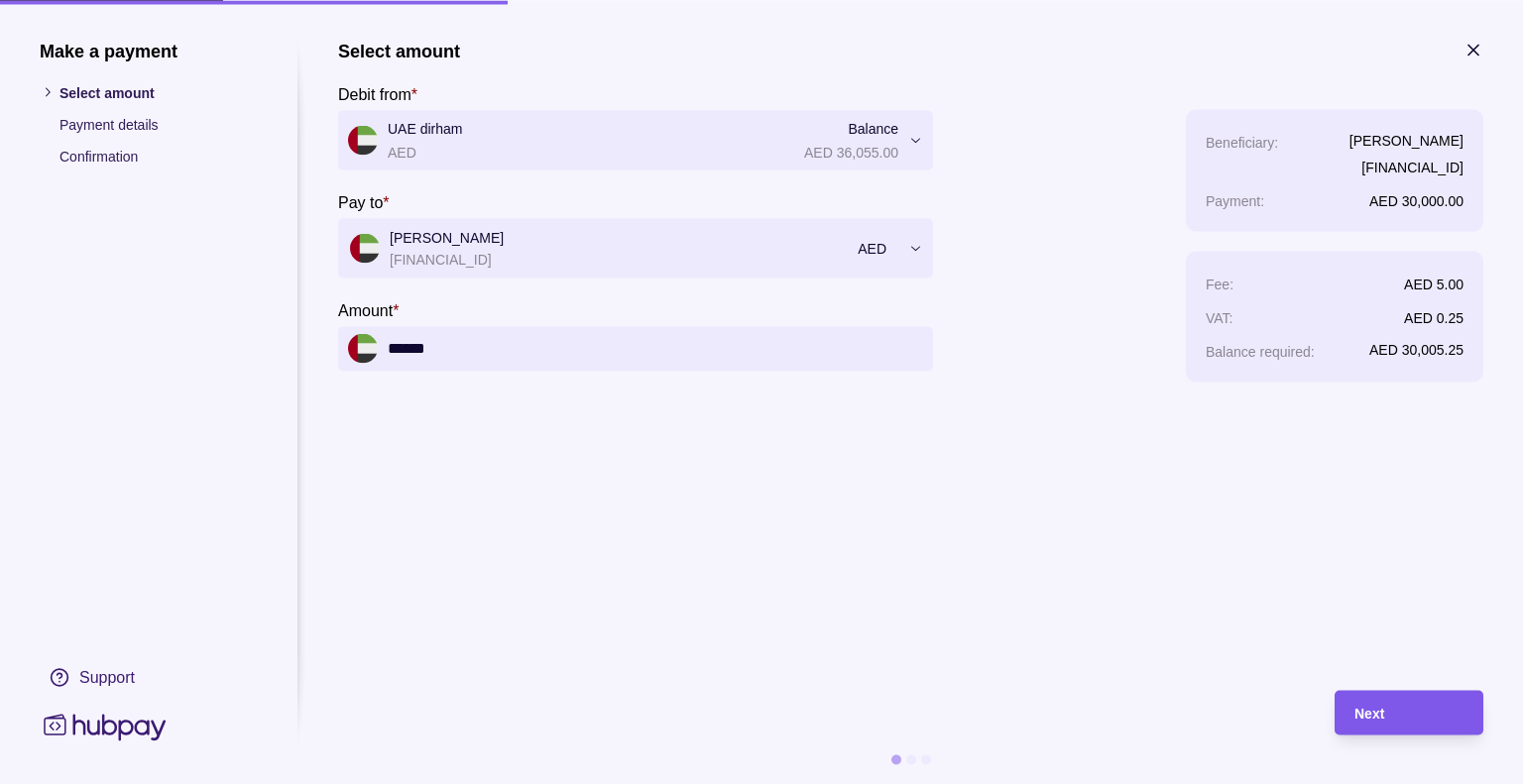 click on "Next" at bounding box center (1409, 713) 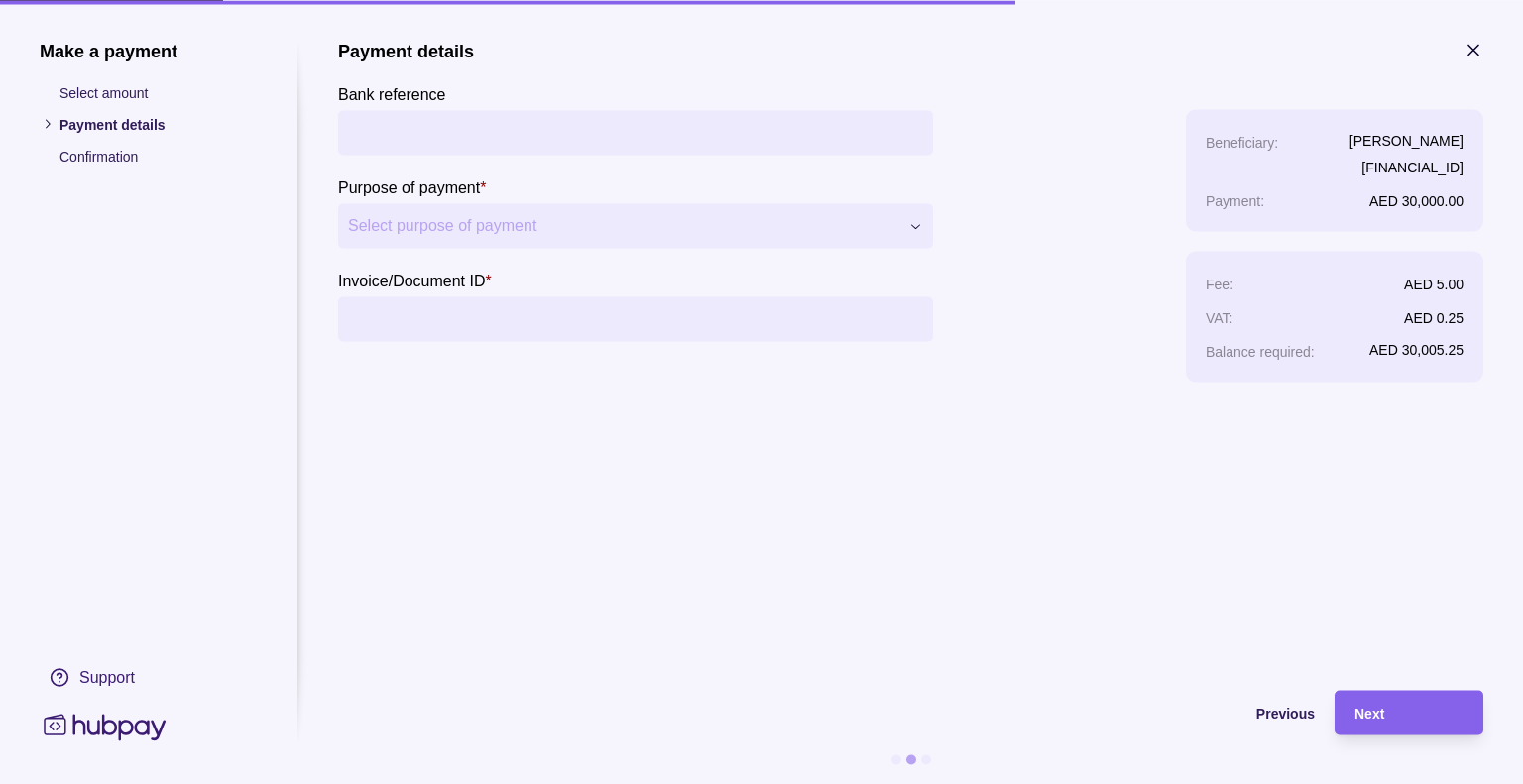 click on "Bank reference" at bounding box center (636, 132) 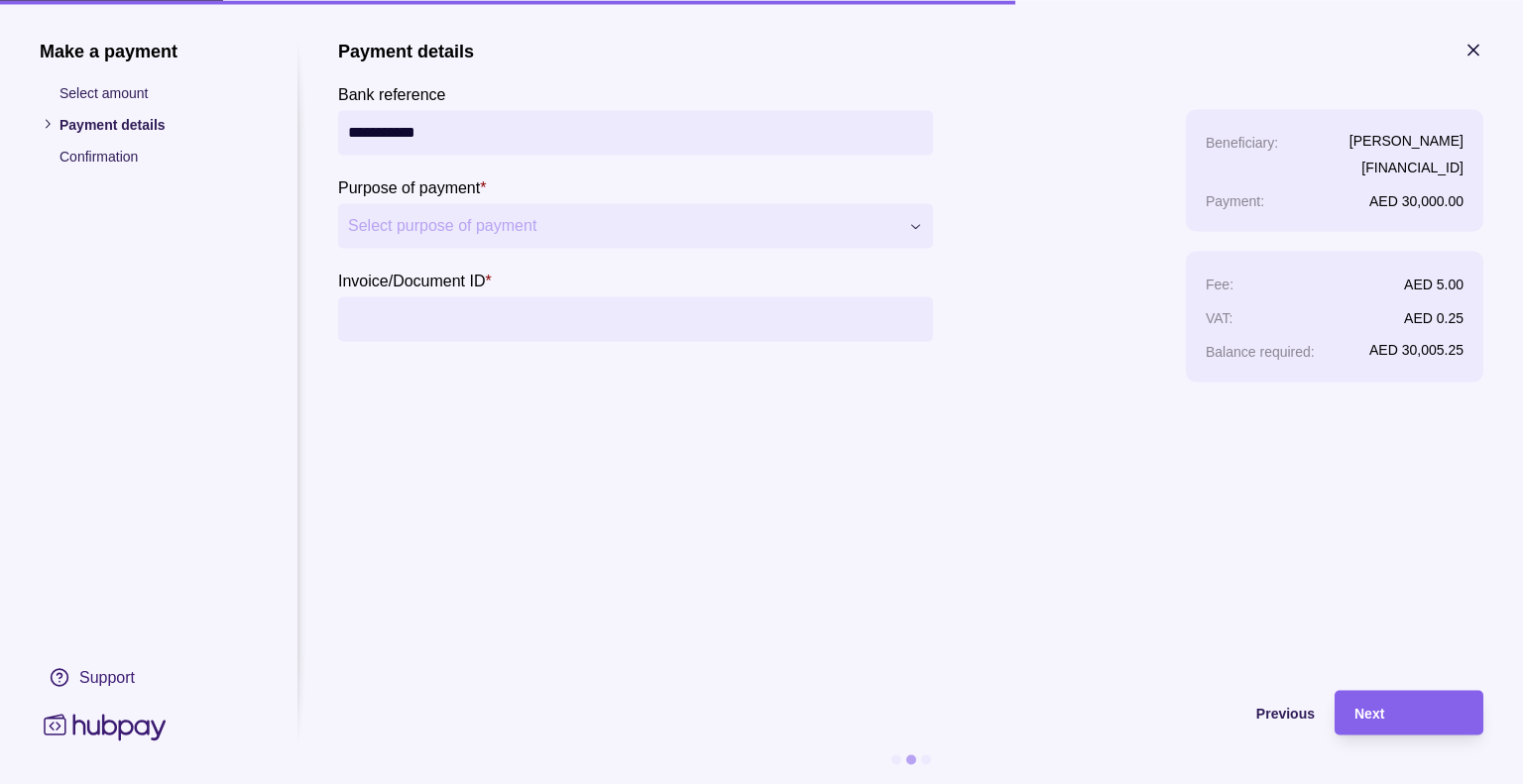 type on "**********" 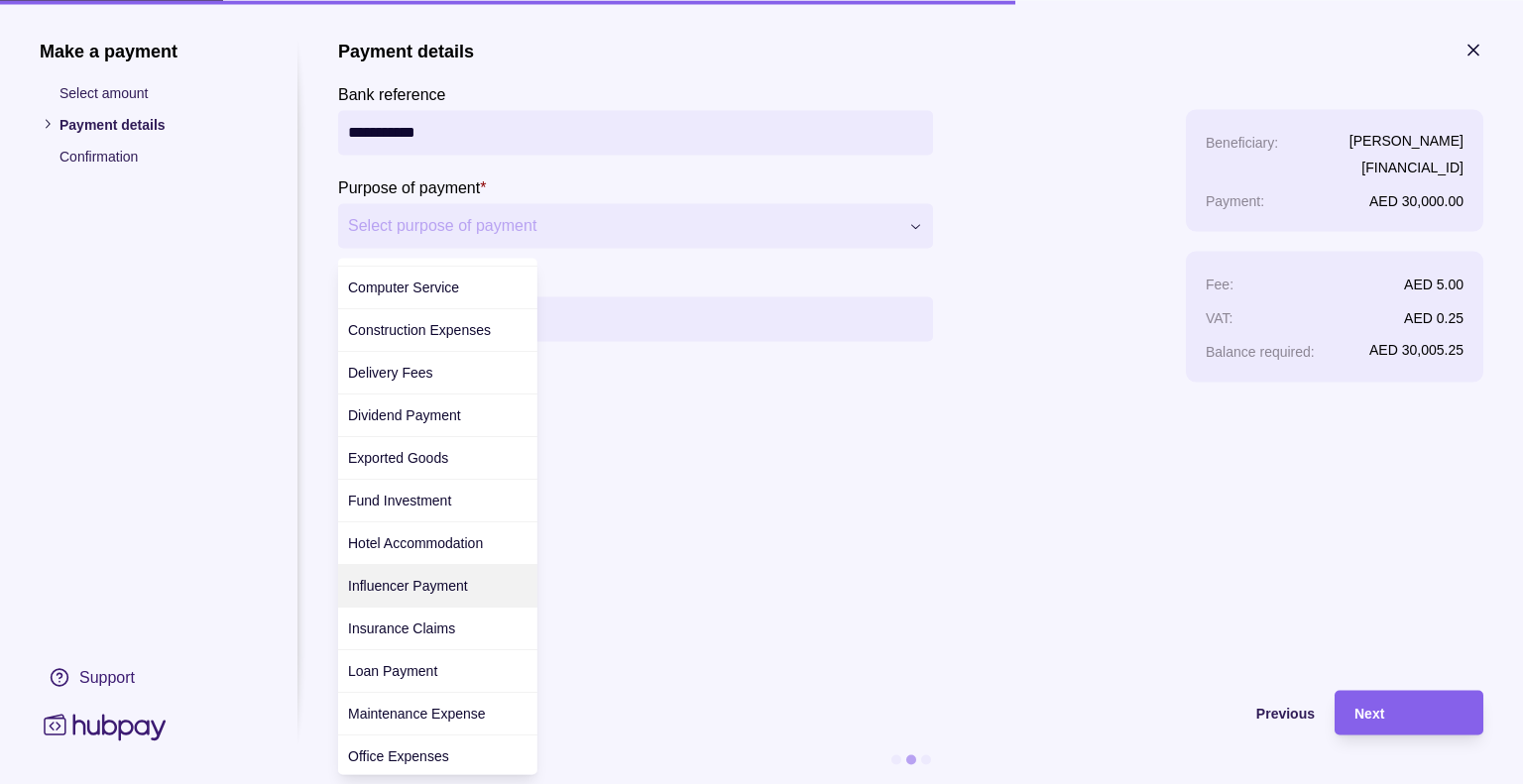 scroll, scrollTop: 459, scrollLeft: 0, axis: vertical 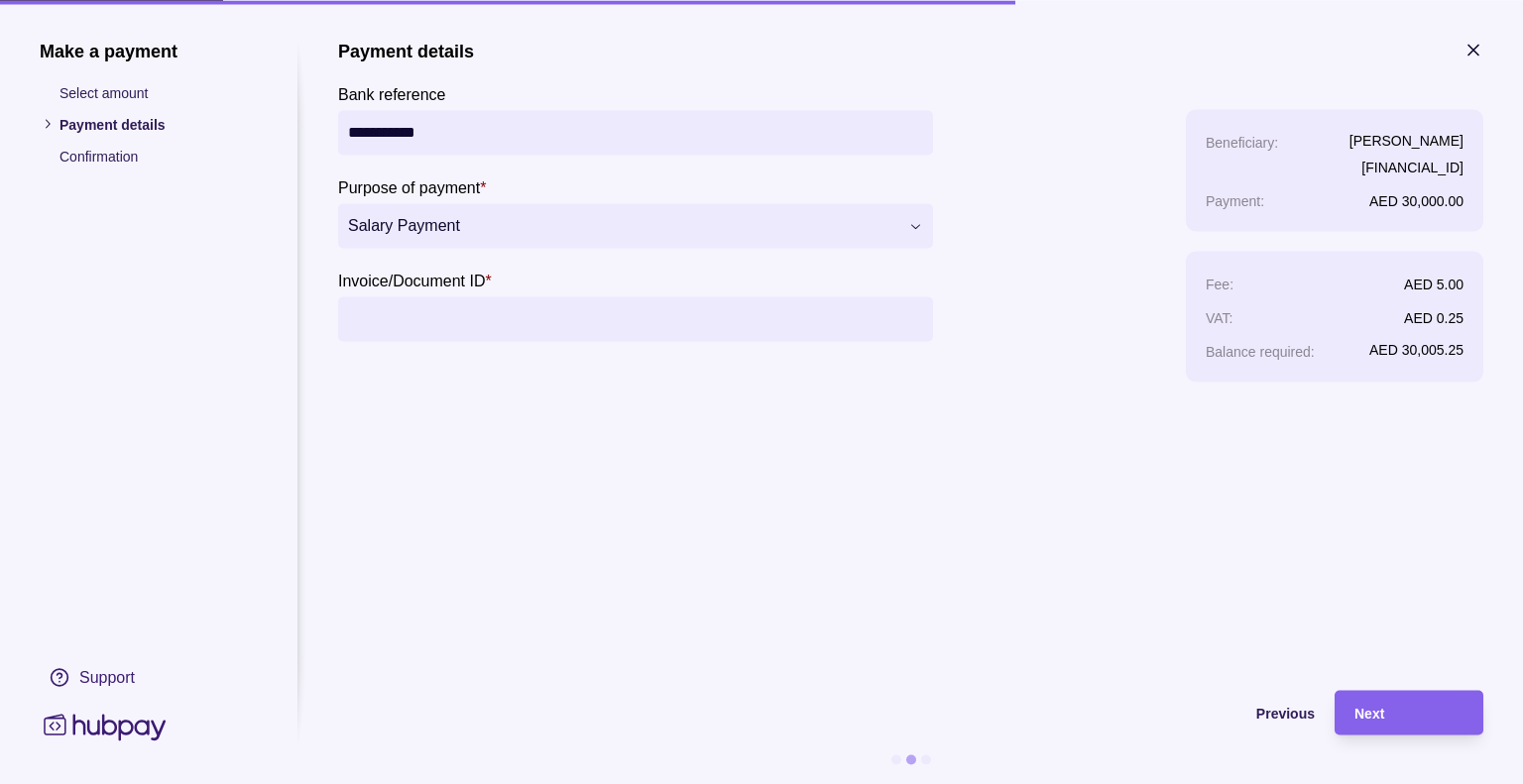 click on "**********" at bounding box center (910, 355) 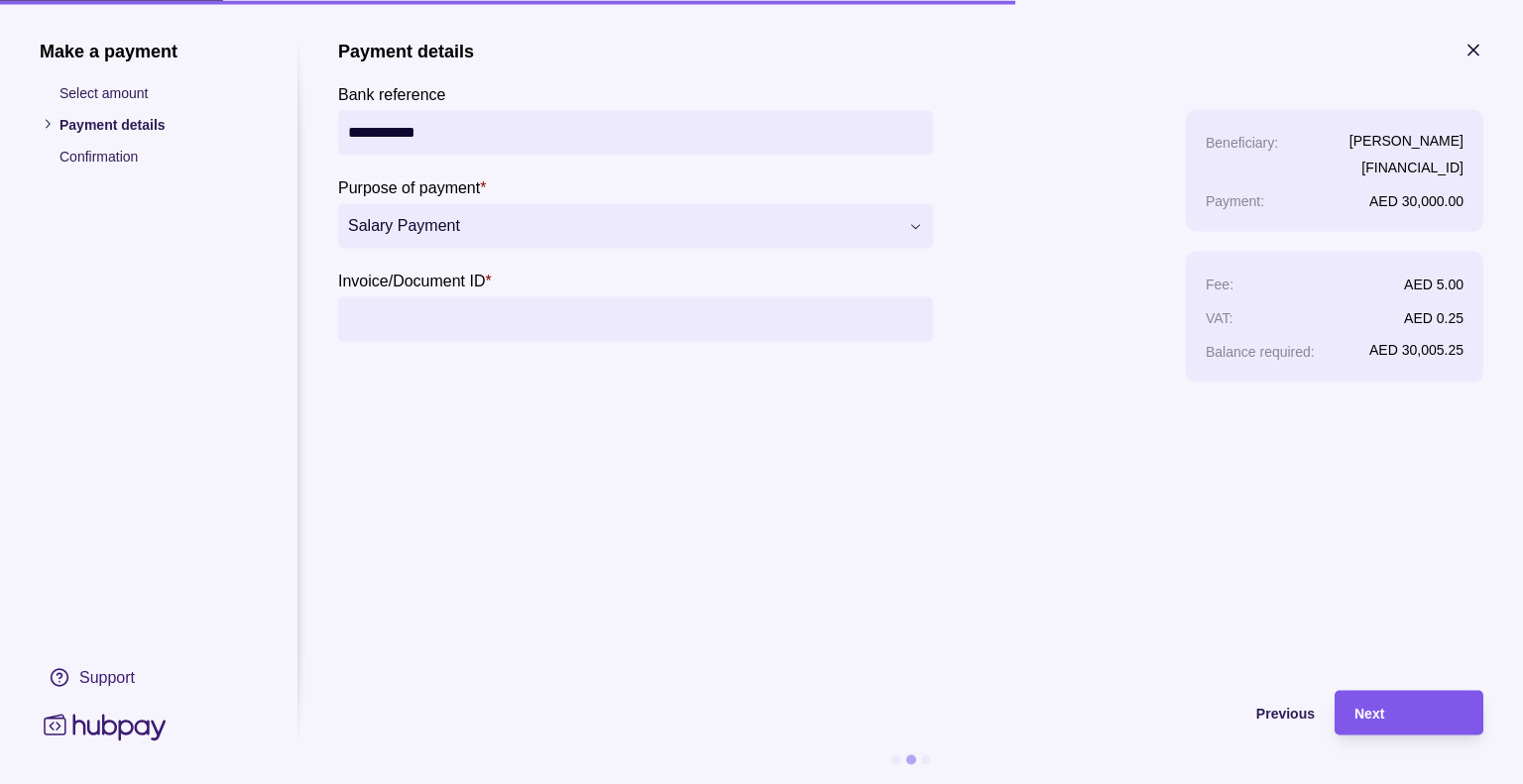 click on "Next" at bounding box center (1369, 714) 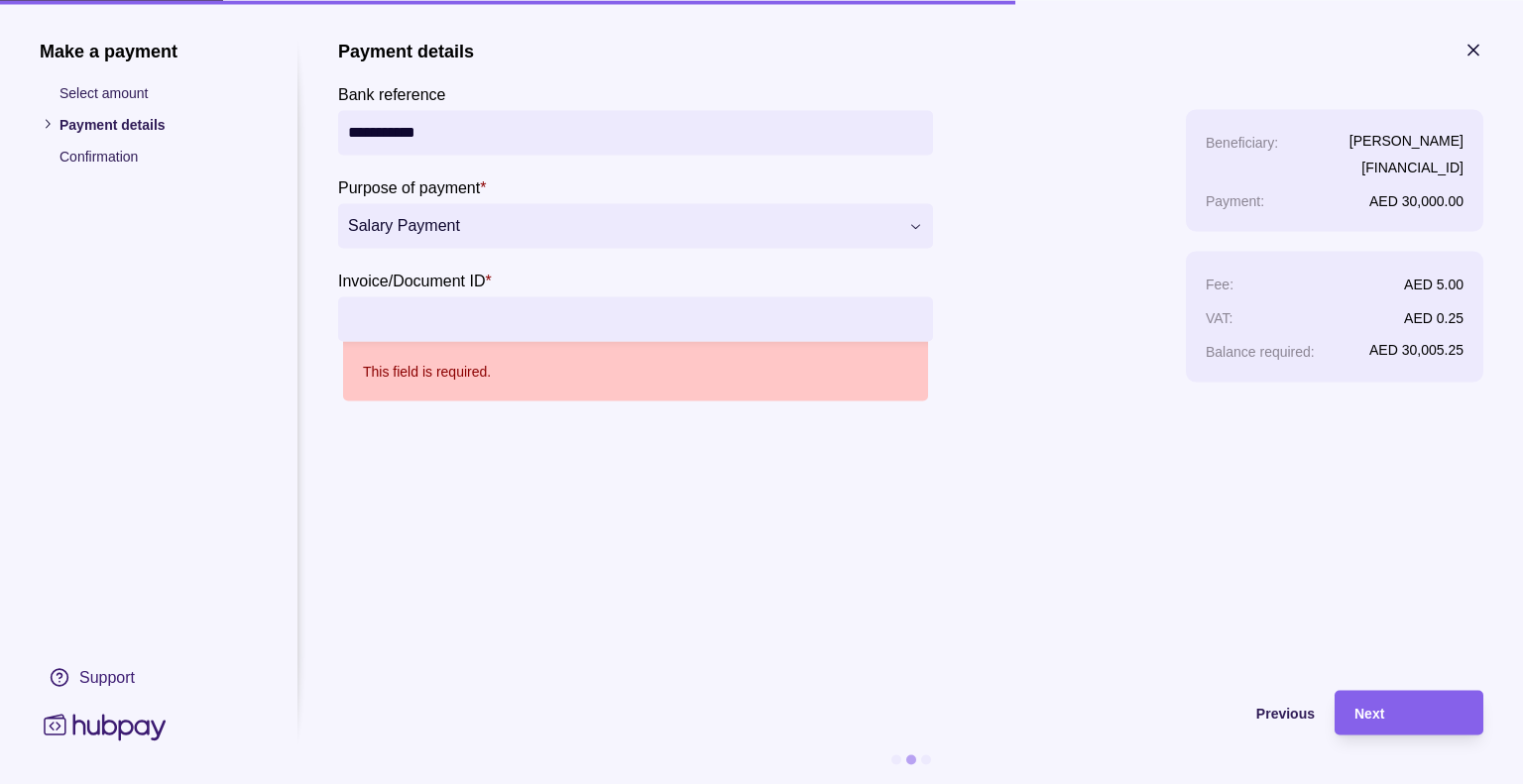 click on "**********" at bounding box center [910, 355] 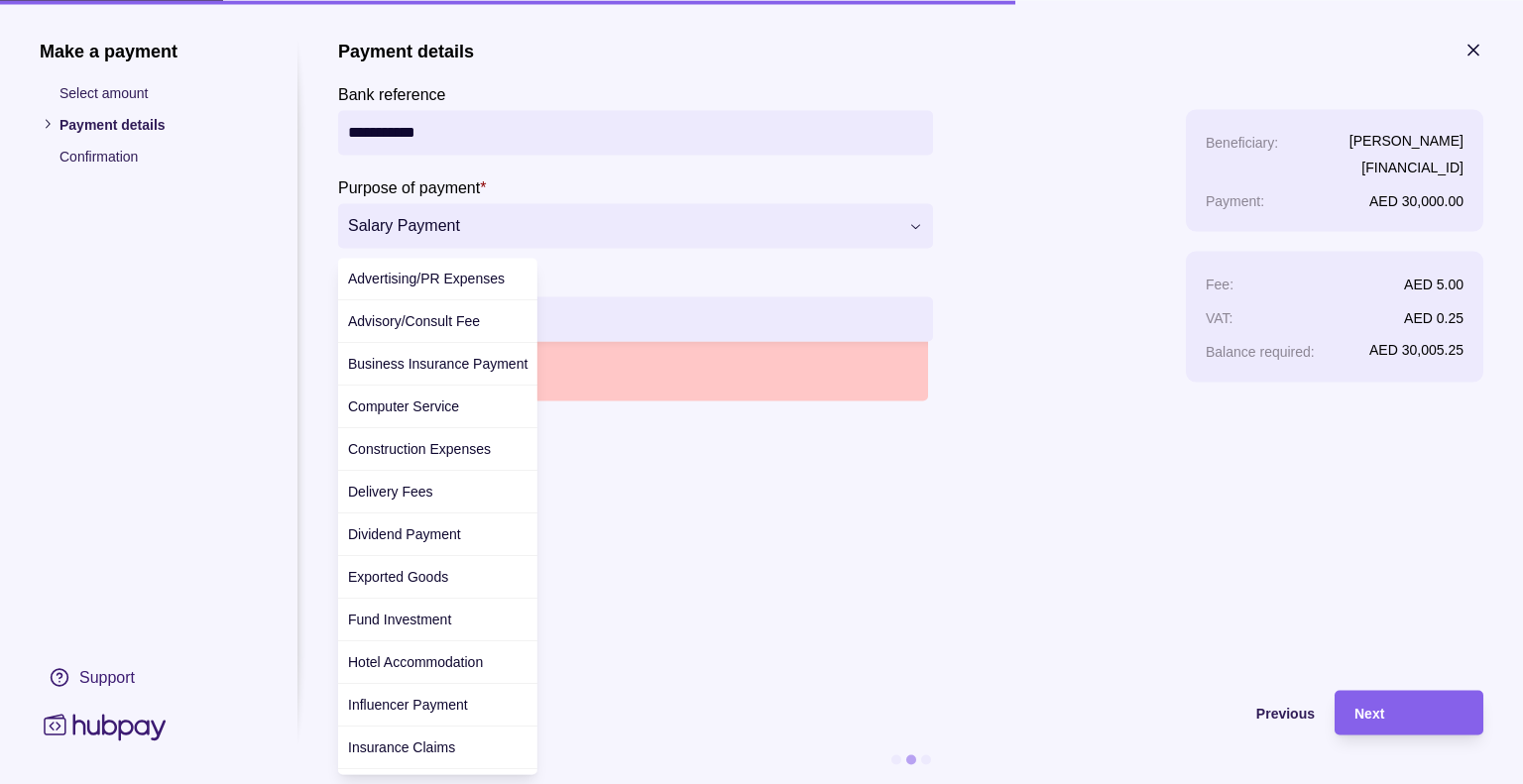 scroll, scrollTop: 416, scrollLeft: 0, axis: vertical 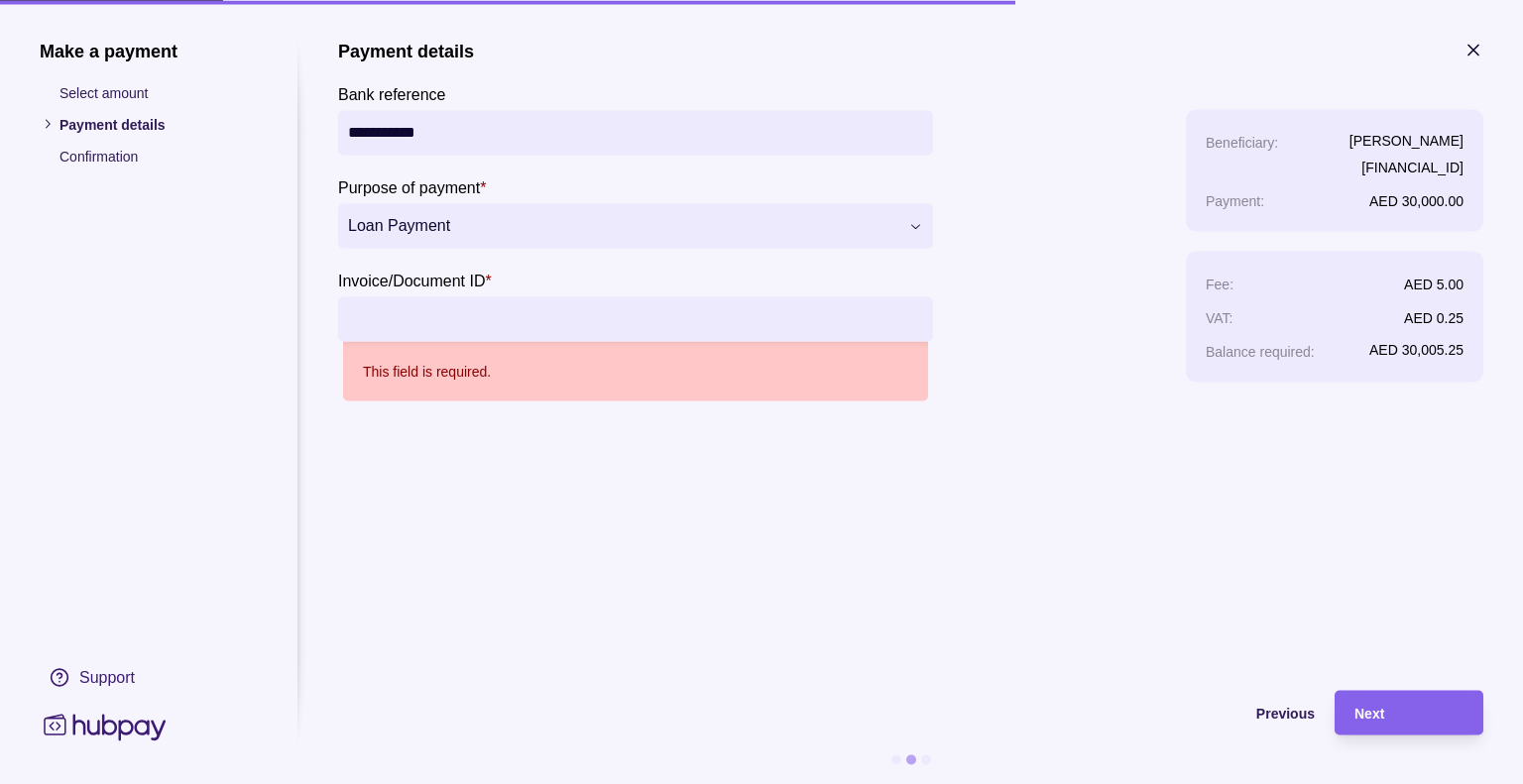 click on "**********" at bounding box center (762, 459) 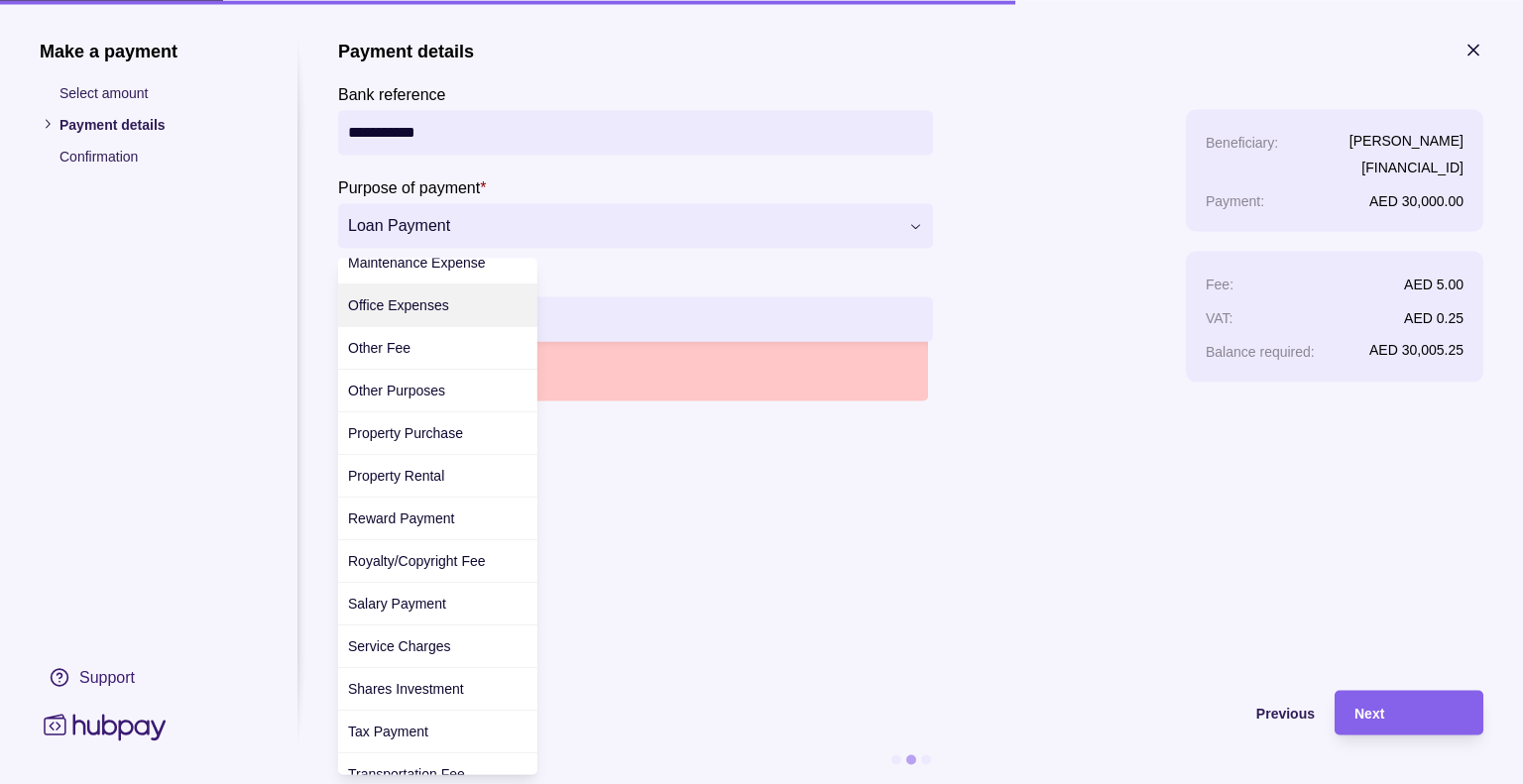 scroll, scrollTop: 670, scrollLeft: 0, axis: vertical 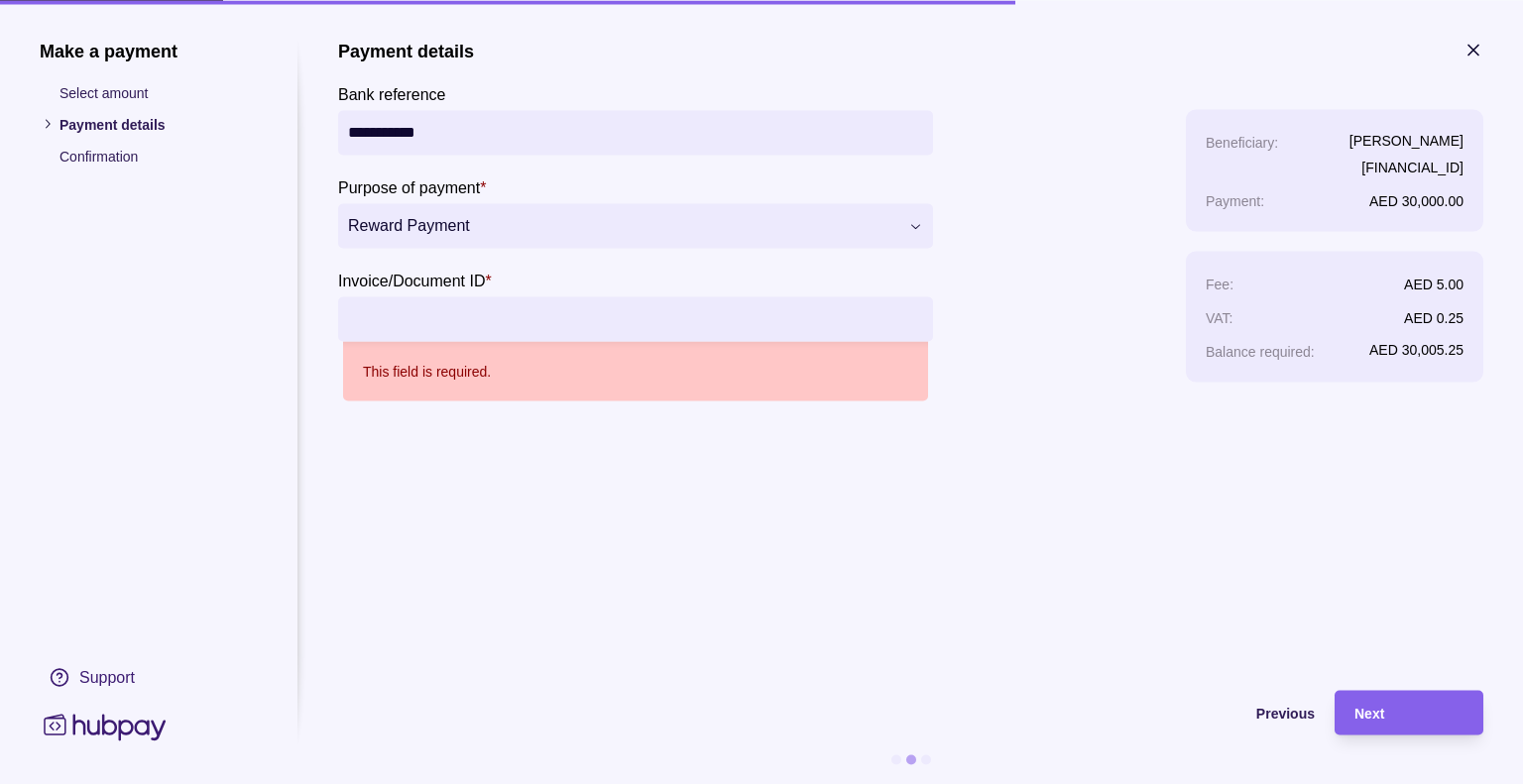 click on "Payment details" at bounding box center [159, 124] 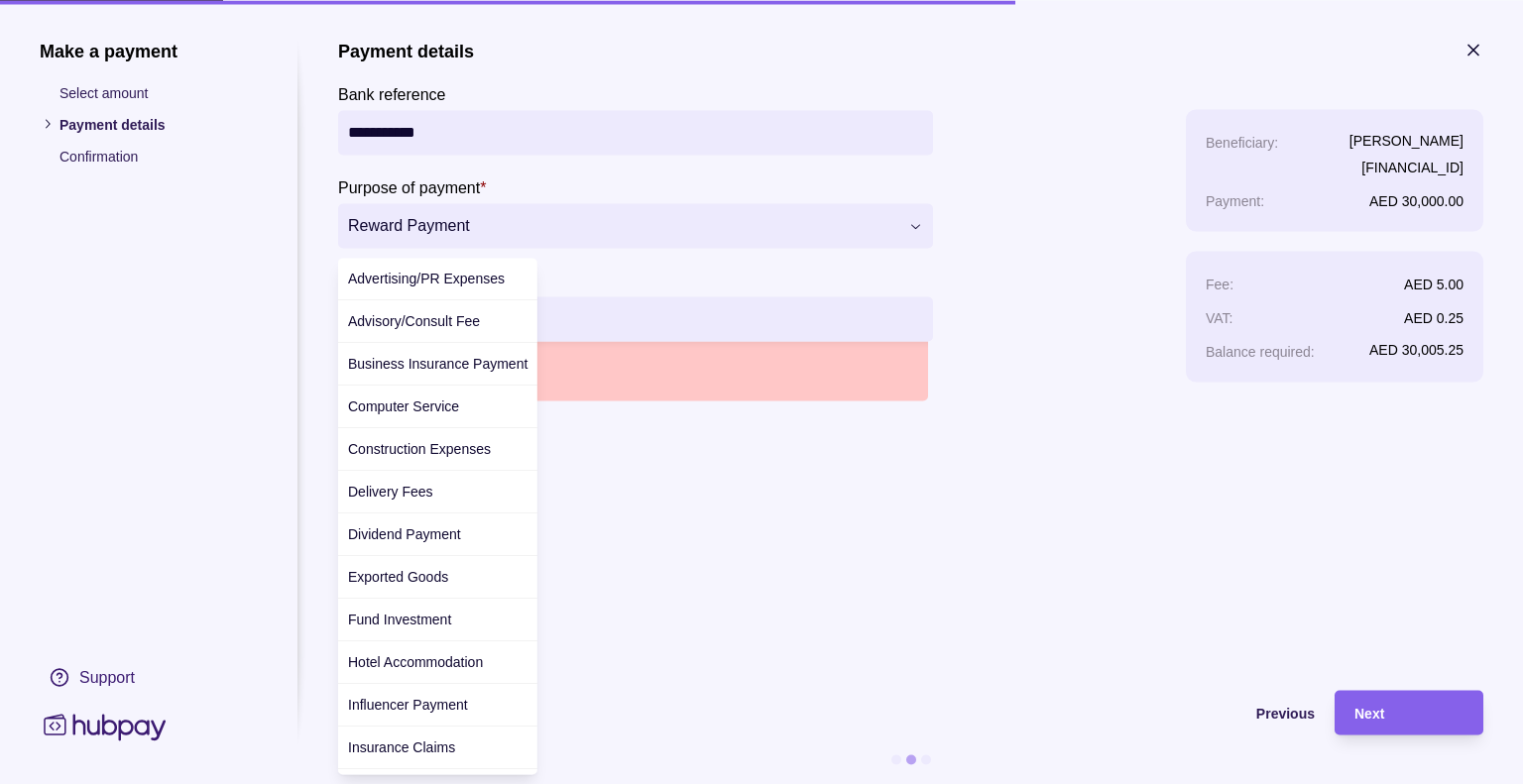click on "**********" at bounding box center (762, 459) 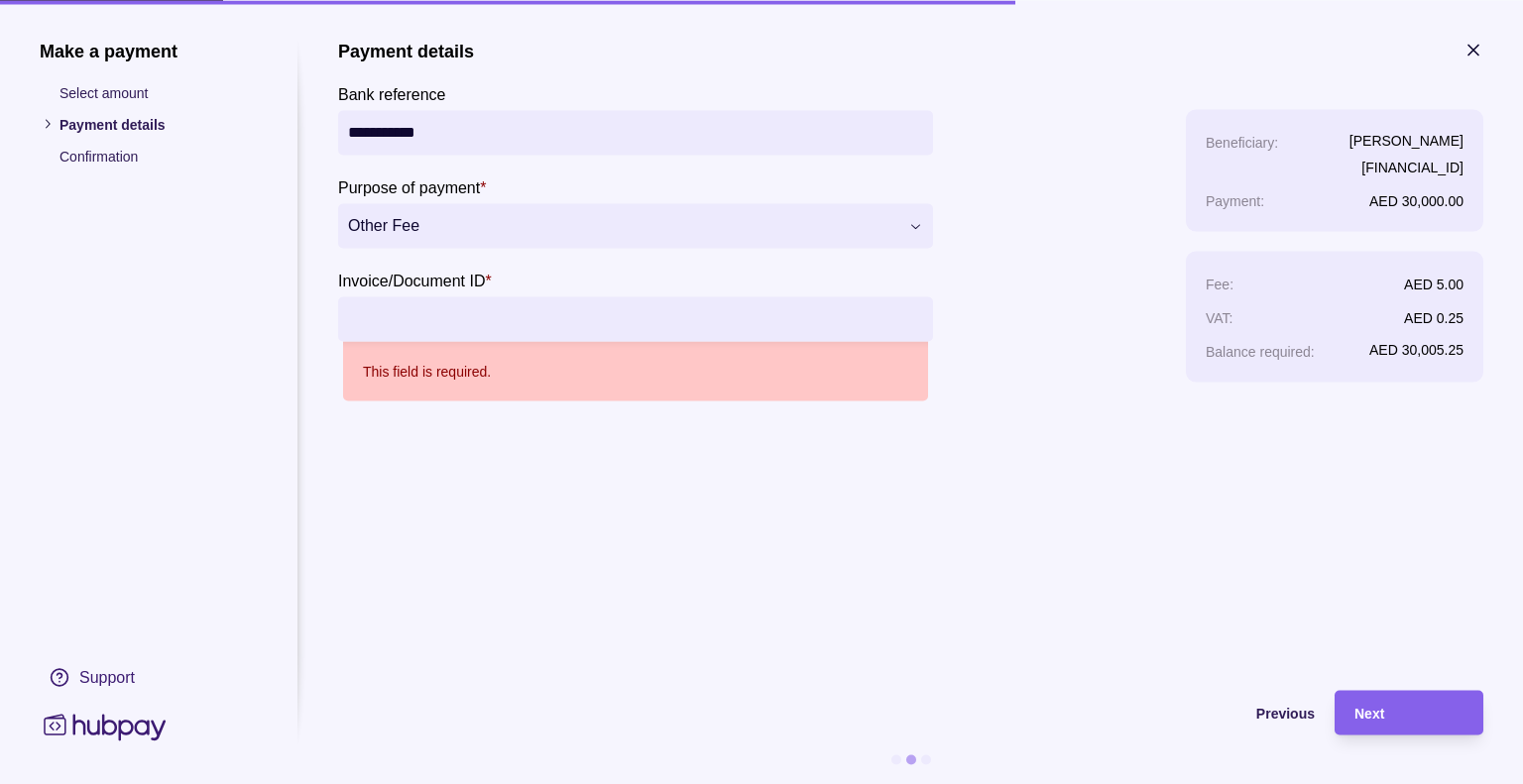 click on "**********" at bounding box center (762, 459) 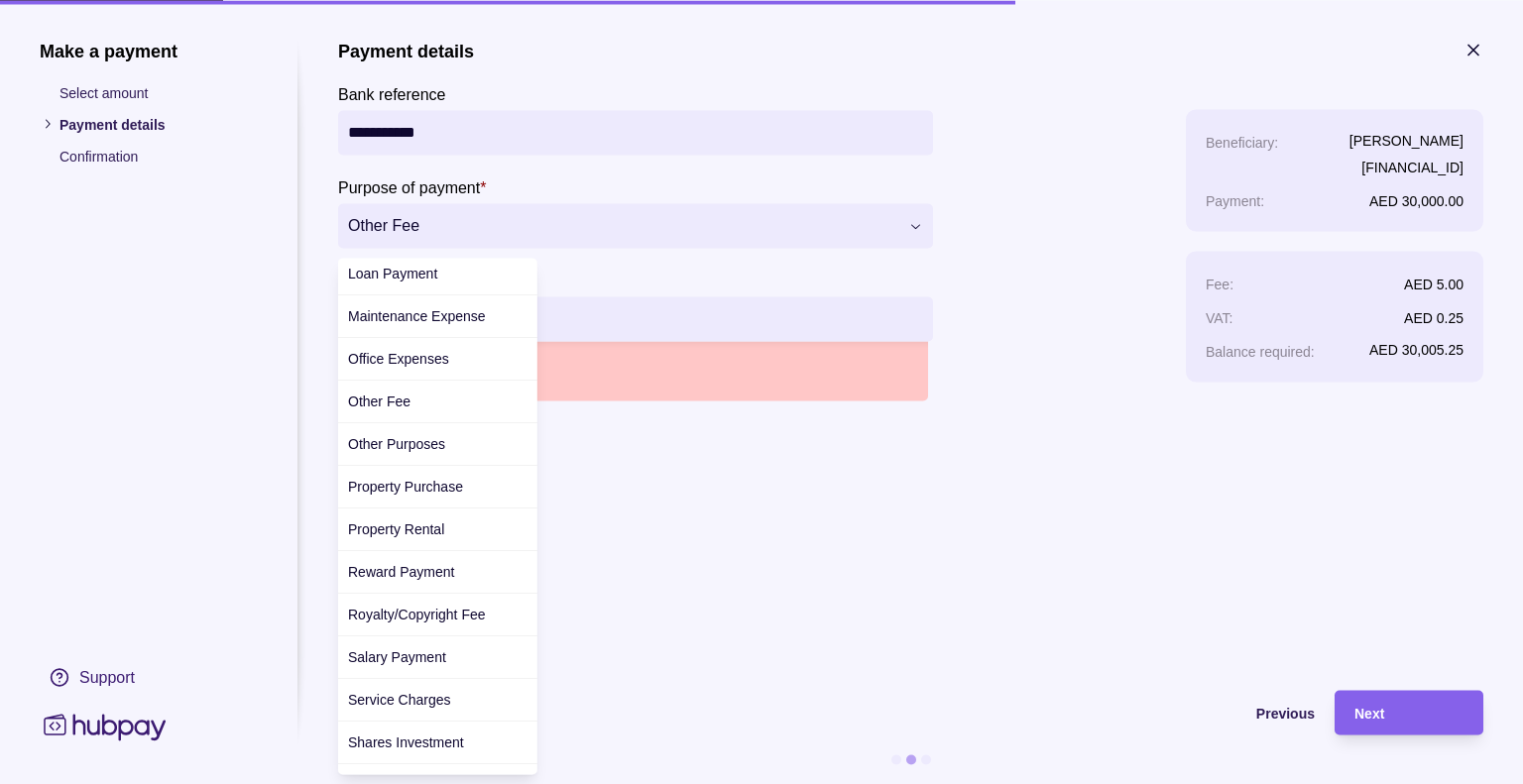 scroll, scrollTop: 670, scrollLeft: 0, axis: vertical 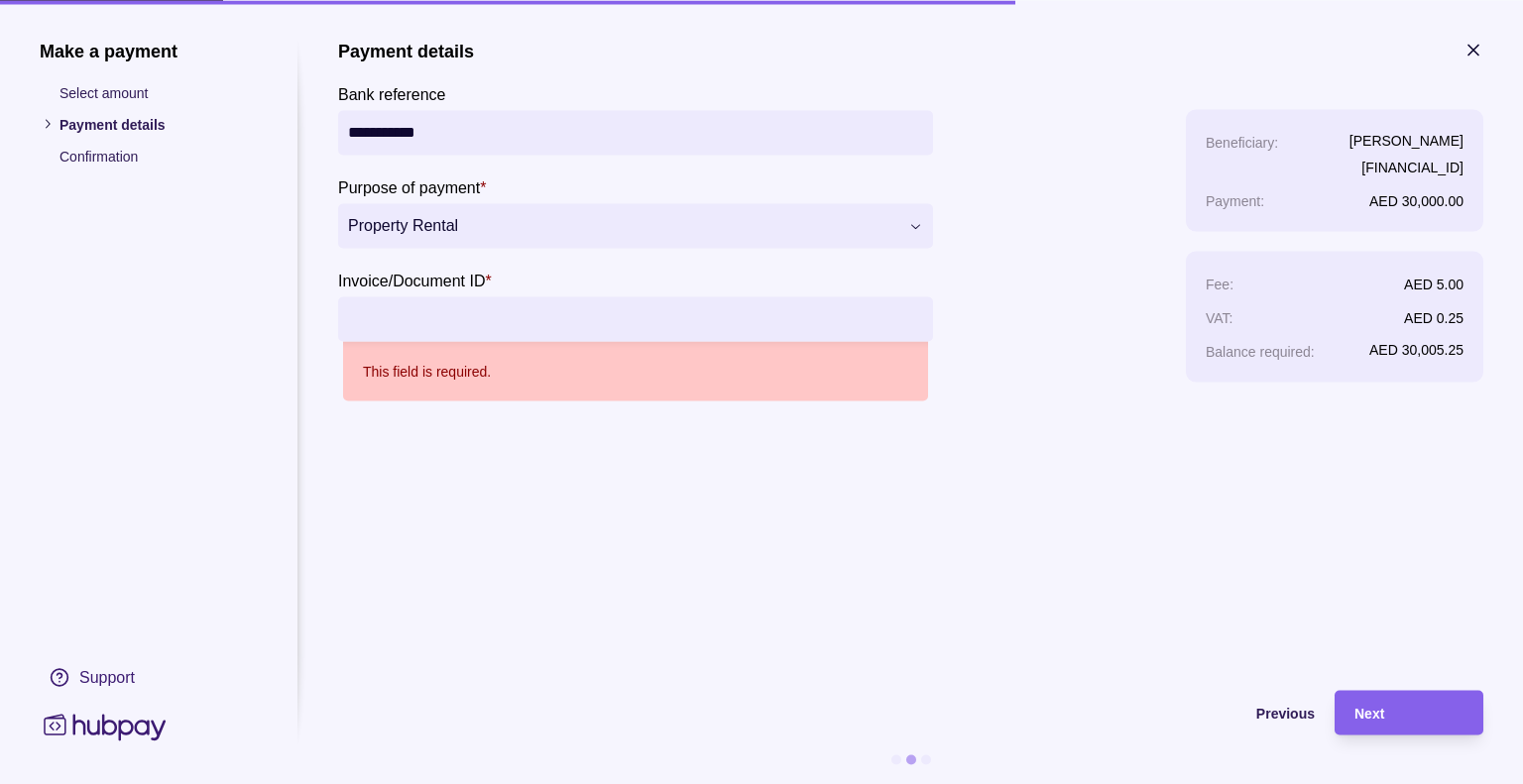 click on "**********" at bounding box center [762, 459] 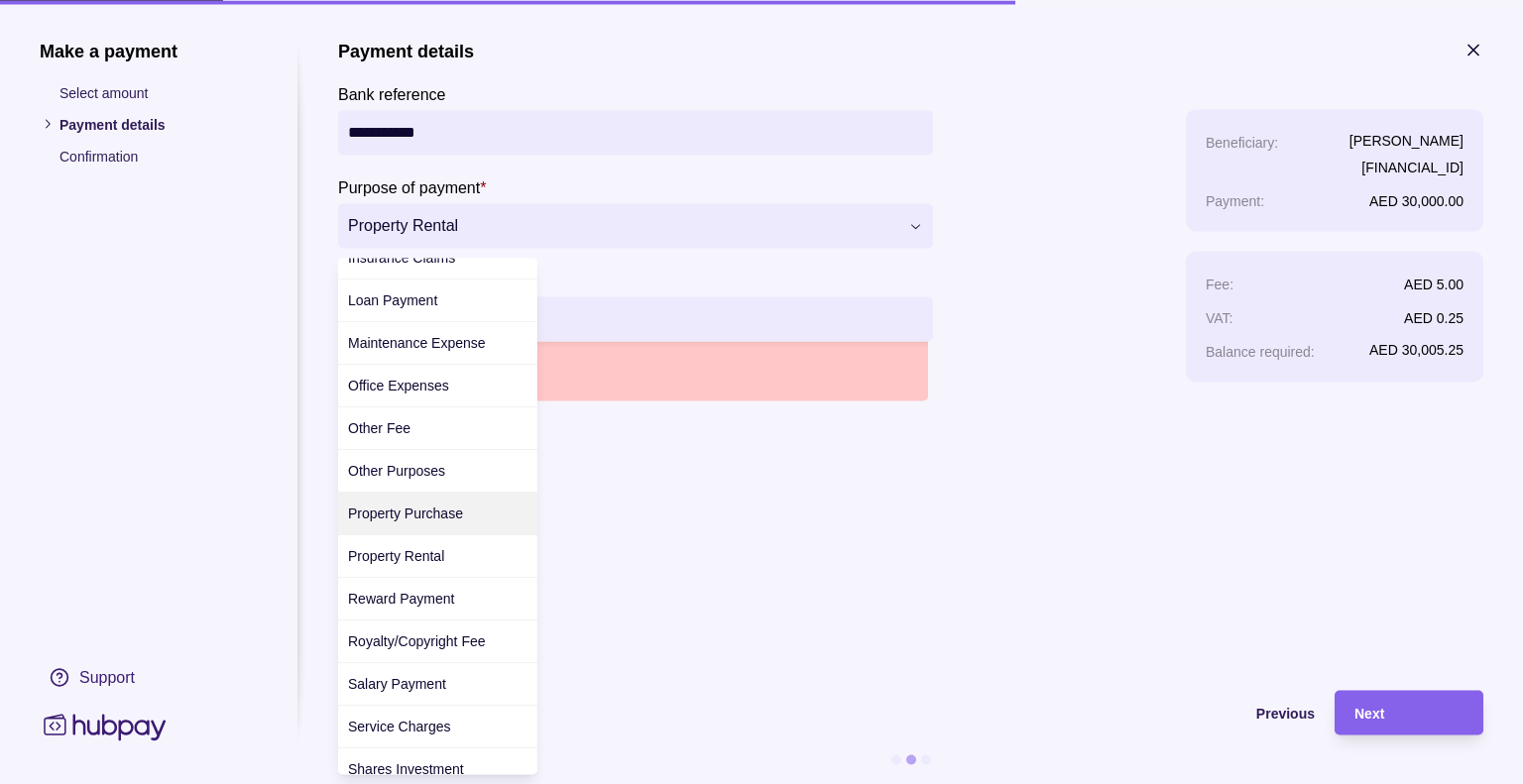 scroll, scrollTop: 501, scrollLeft: 0, axis: vertical 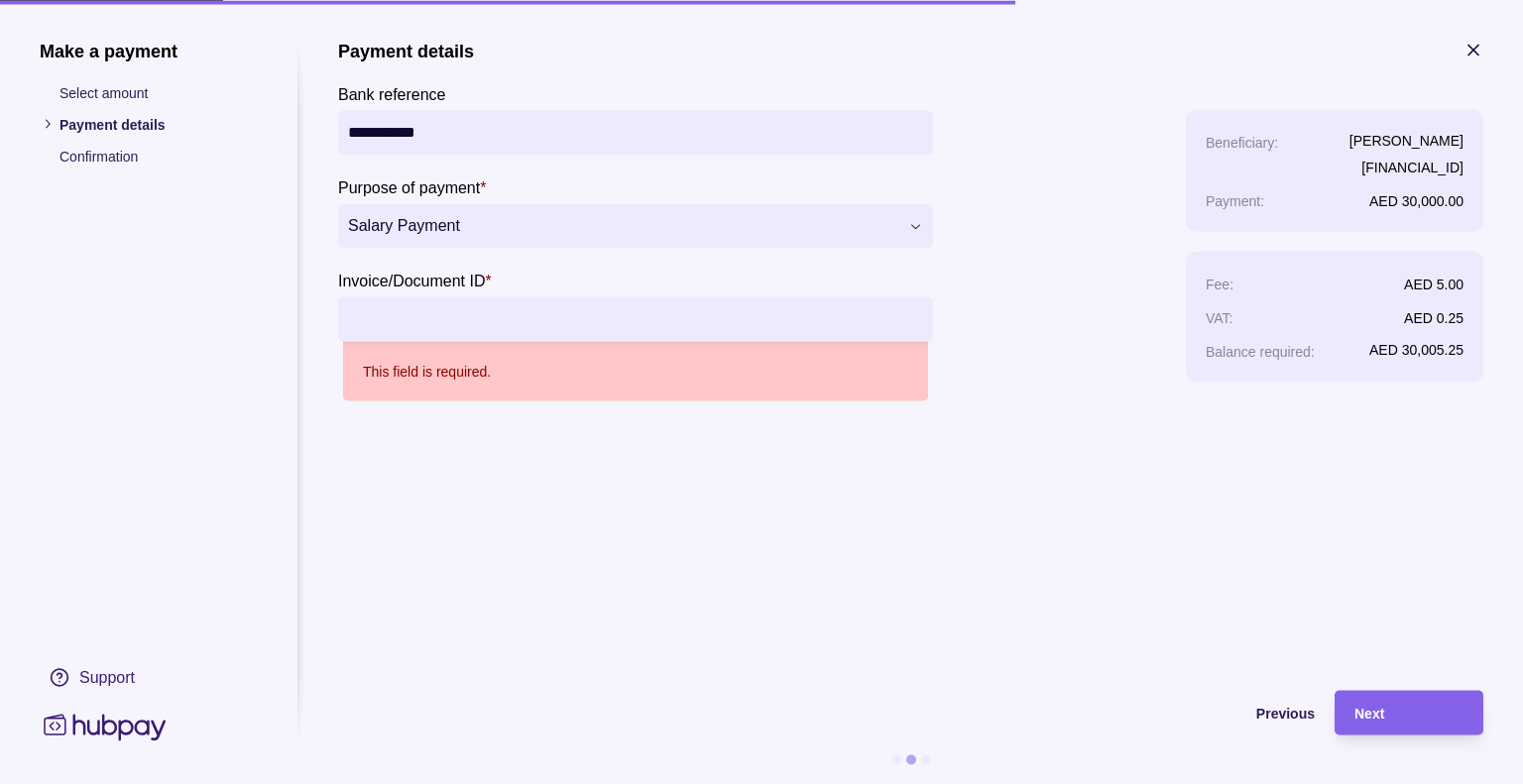 click on "**********" at bounding box center [910, 355] 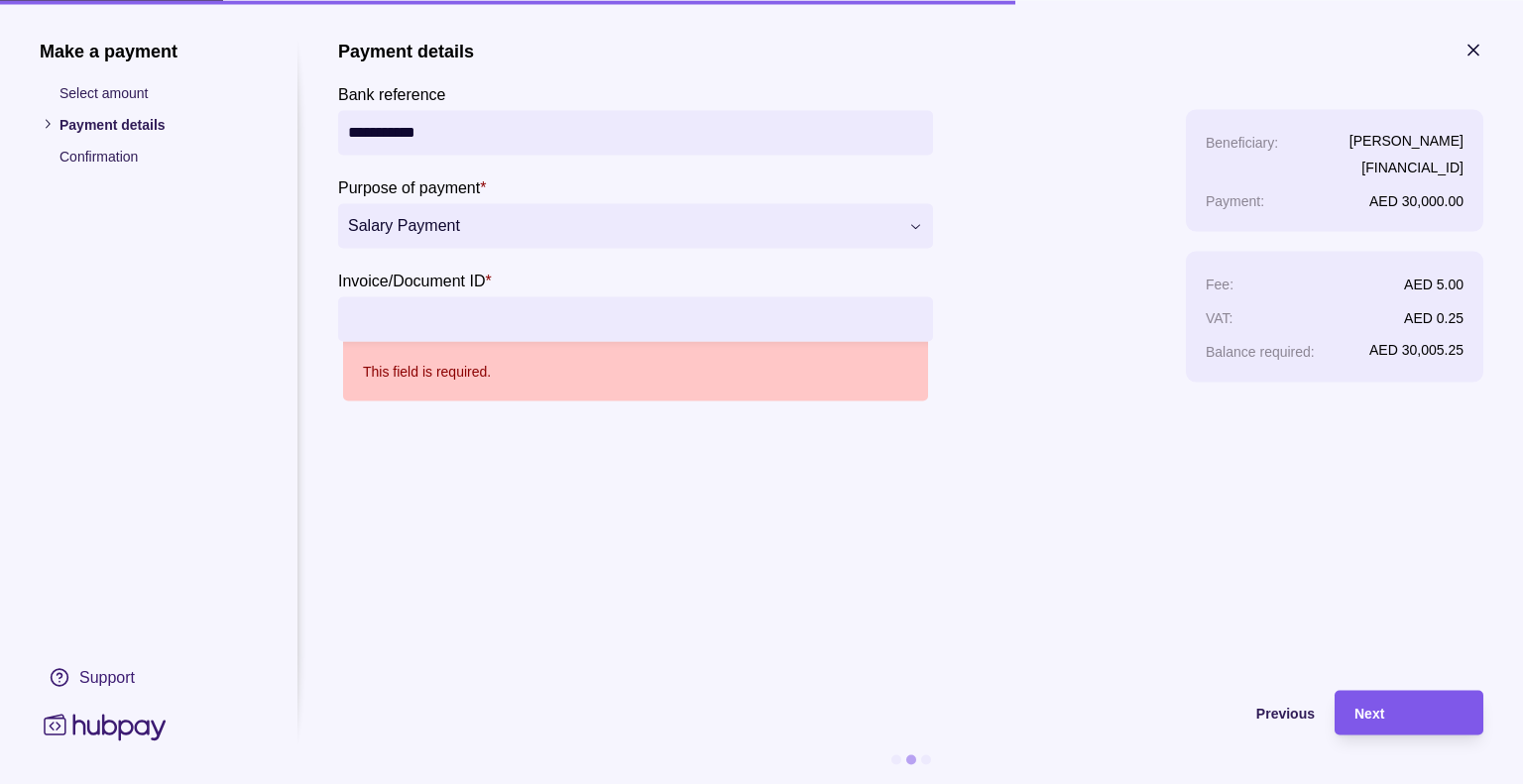 click on "Next" at bounding box center [1369, 714] 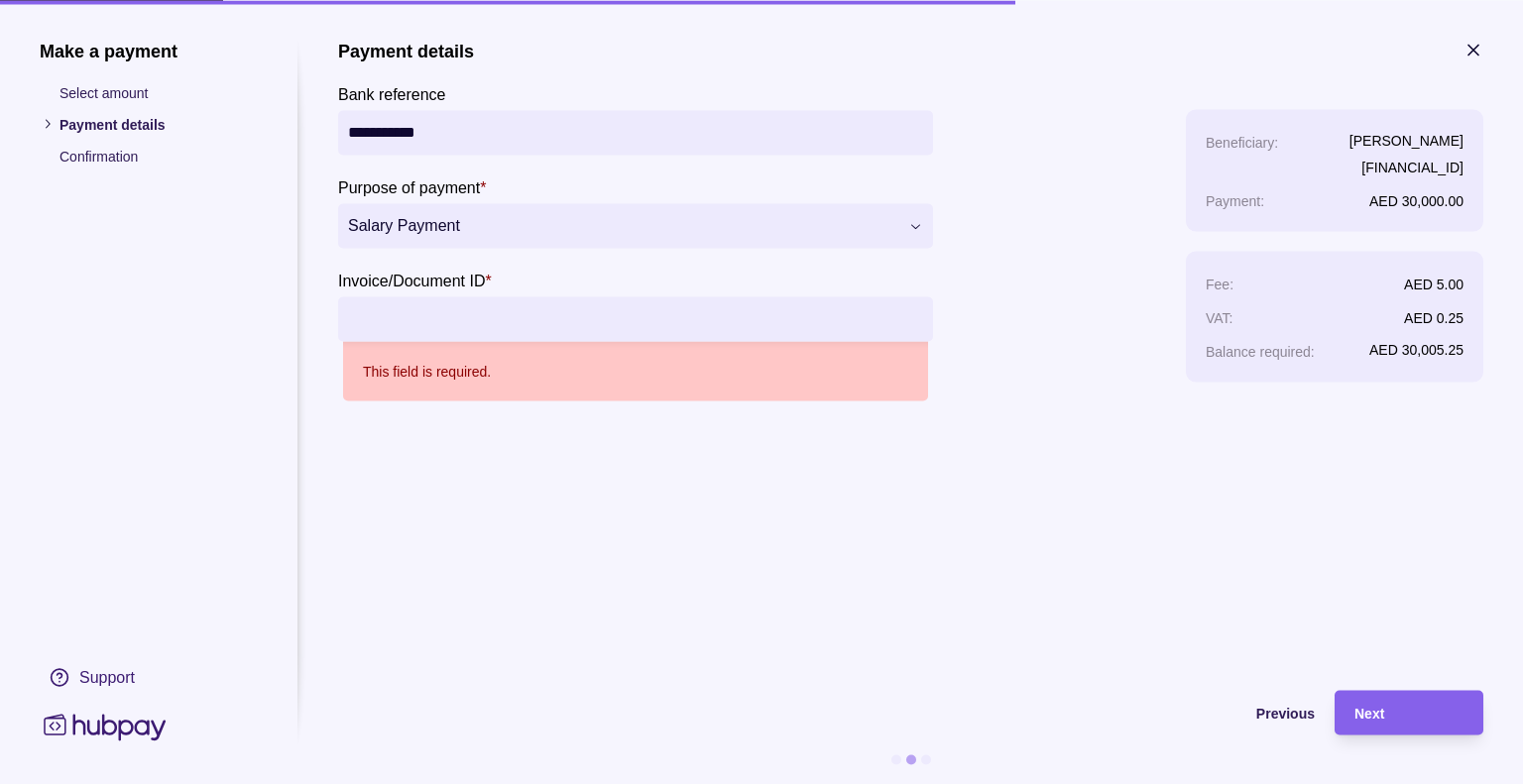 click on "**********" at bounding box center (910, 355) 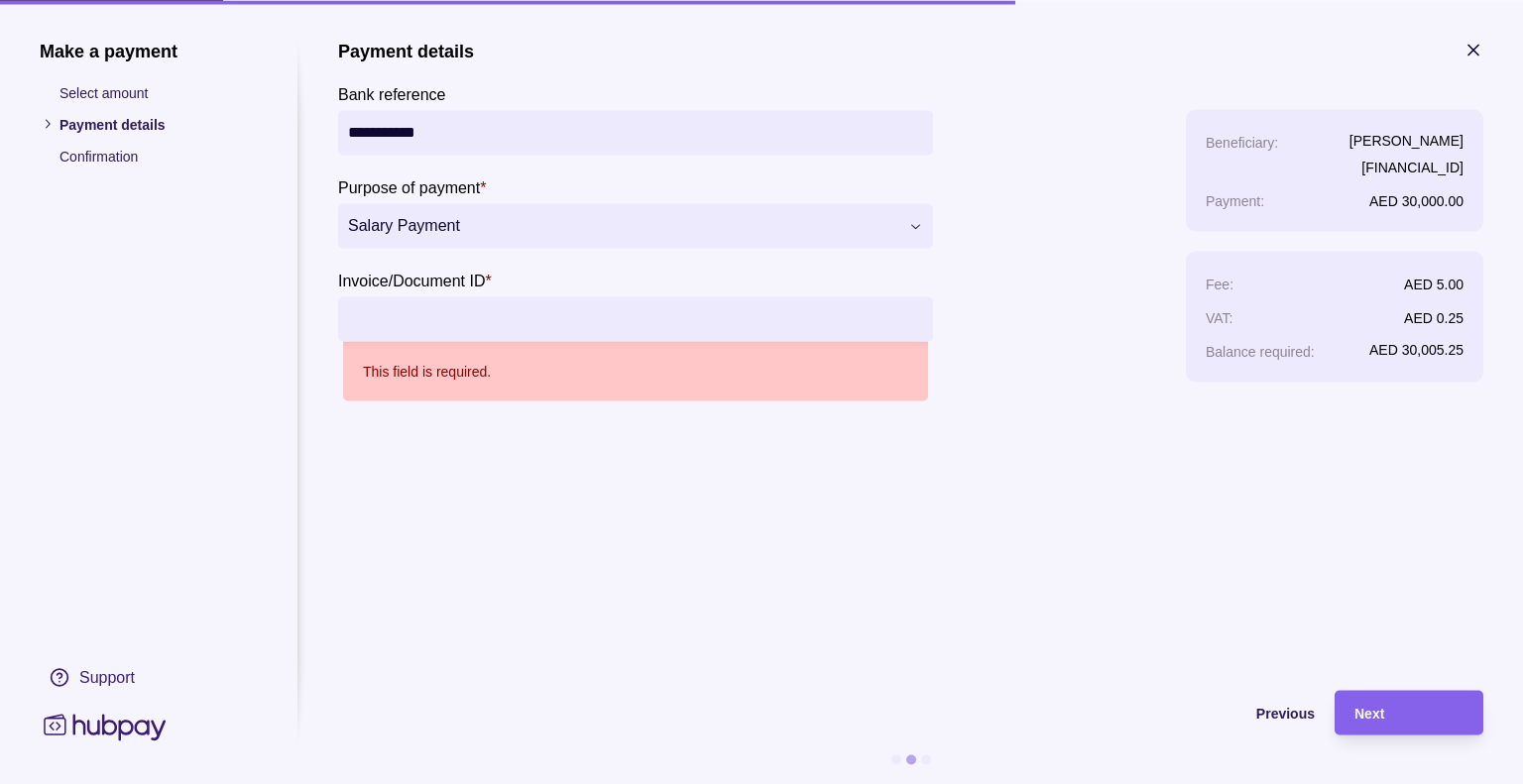 click 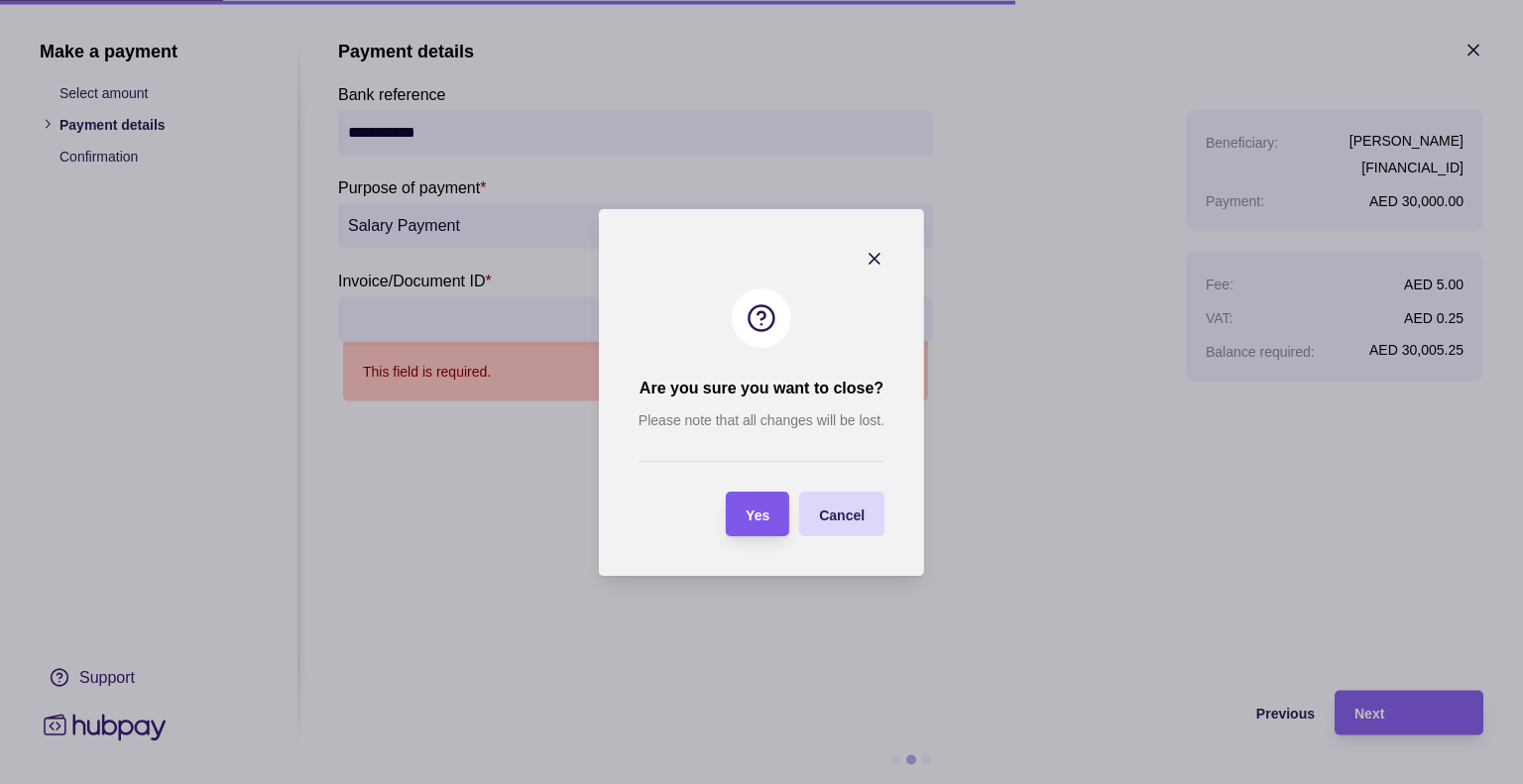 click on "Yes" at bounding box center [758, 513] 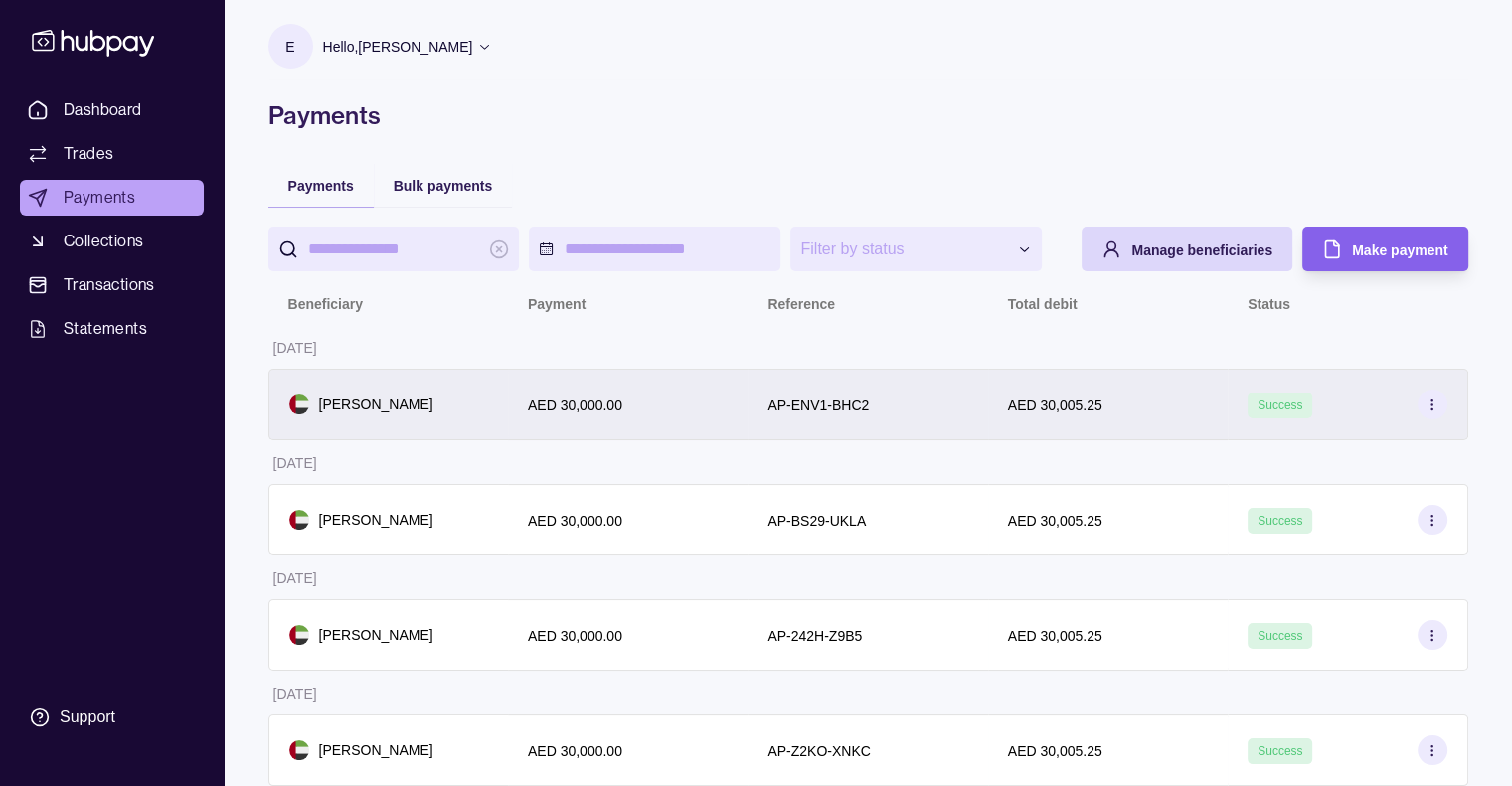 click 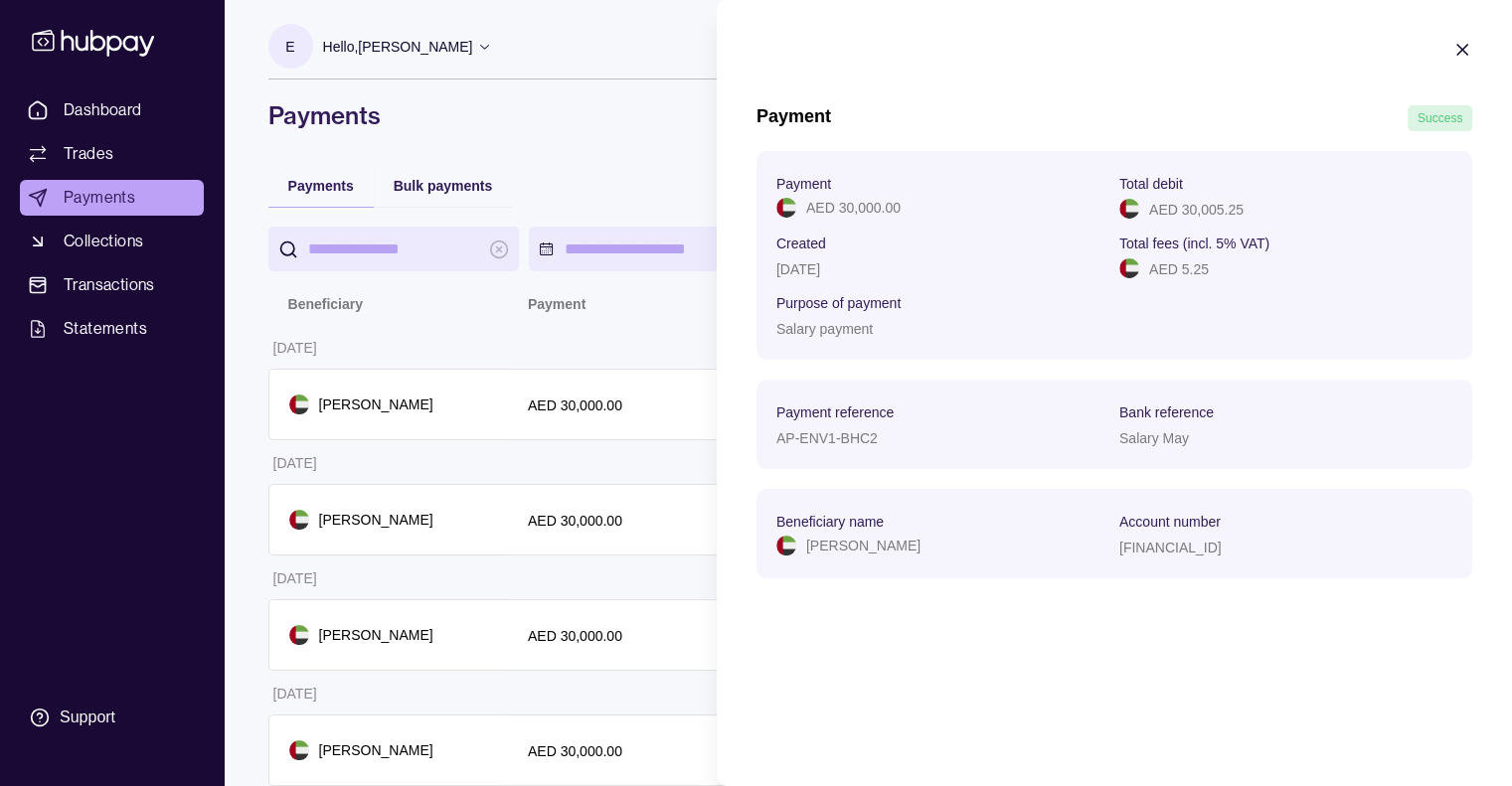 click on "**********" at bounding box center (756, 460) 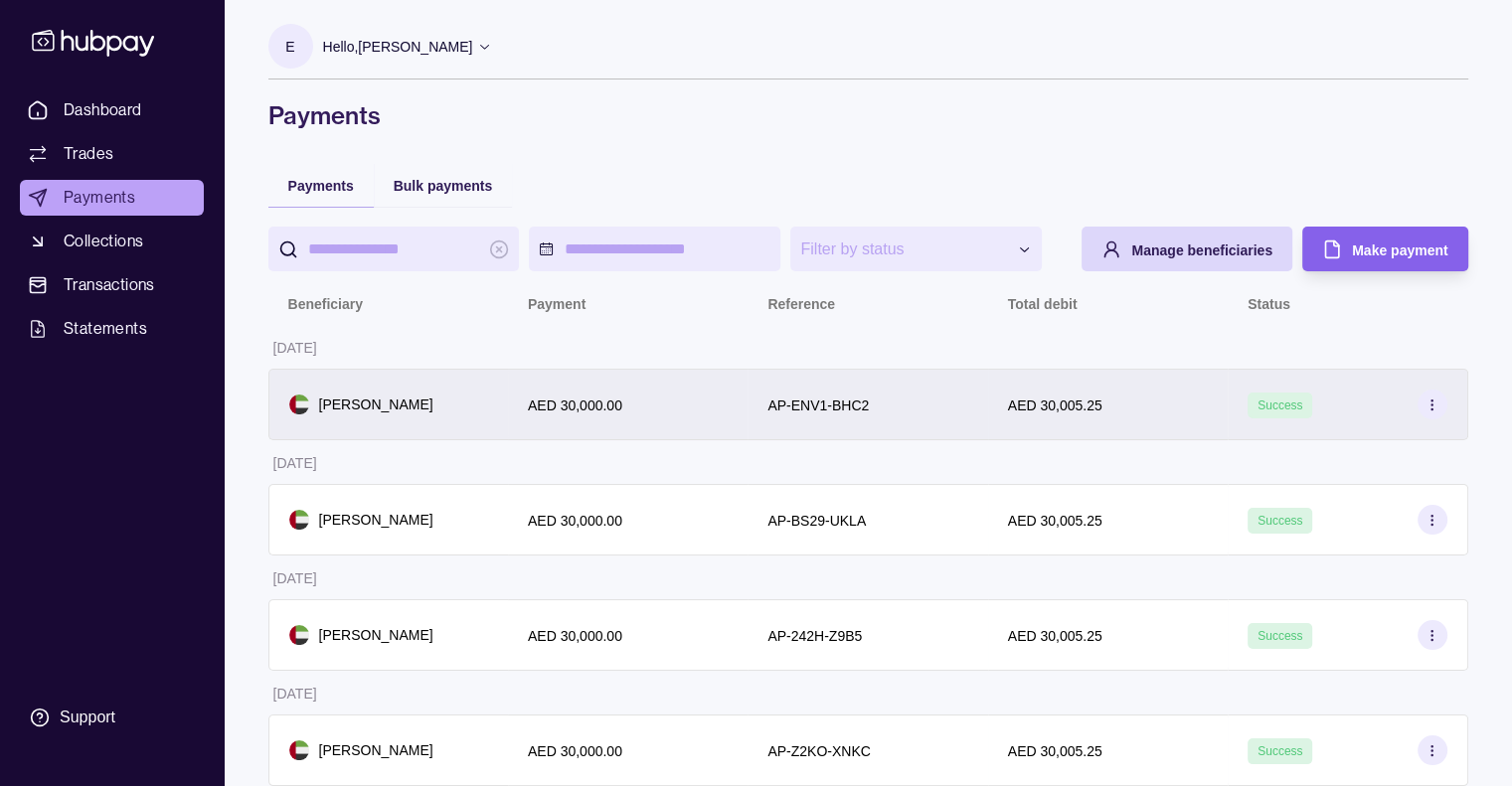 click 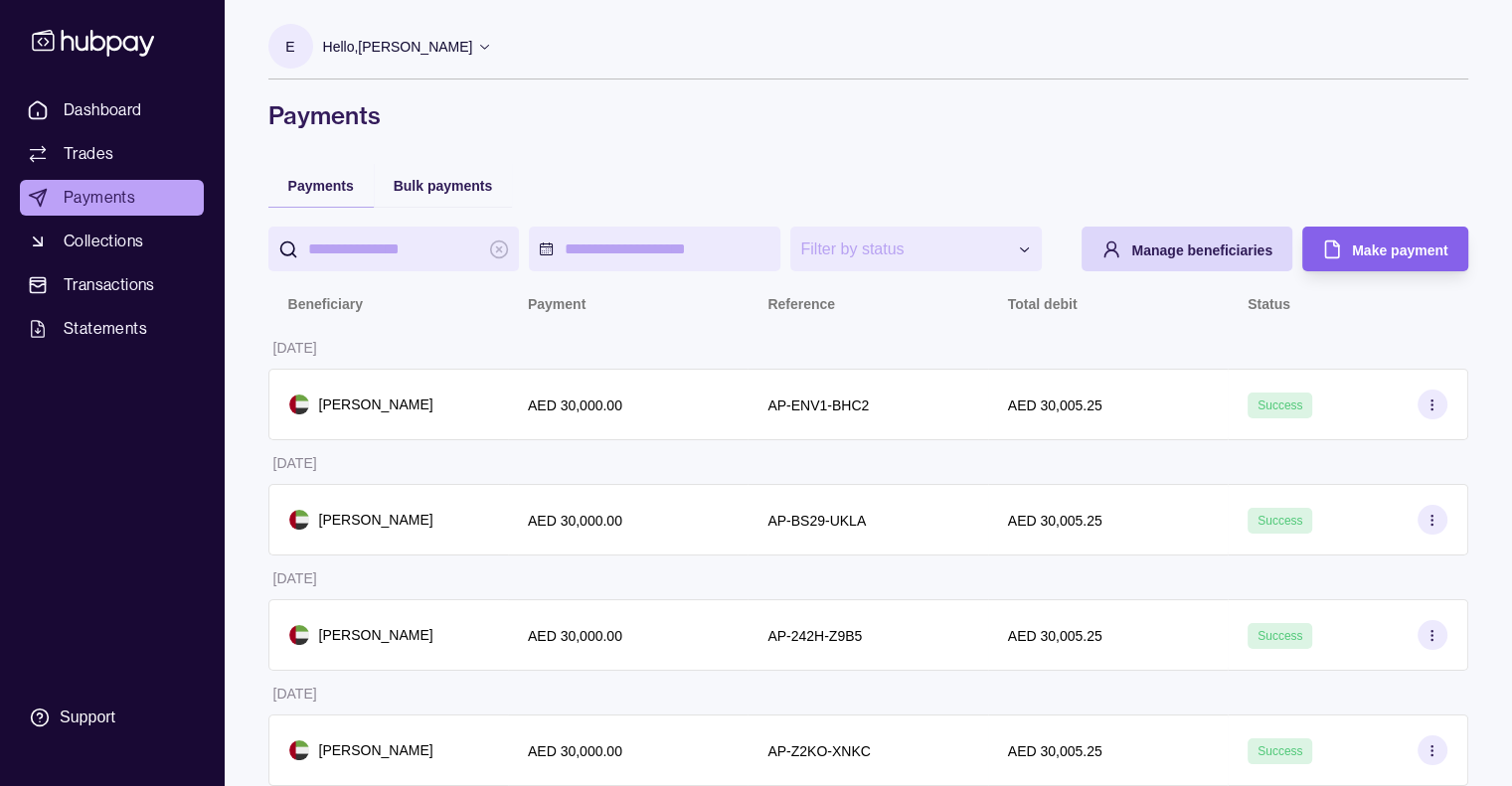 click on "**********" at bounding box center (756, 460) 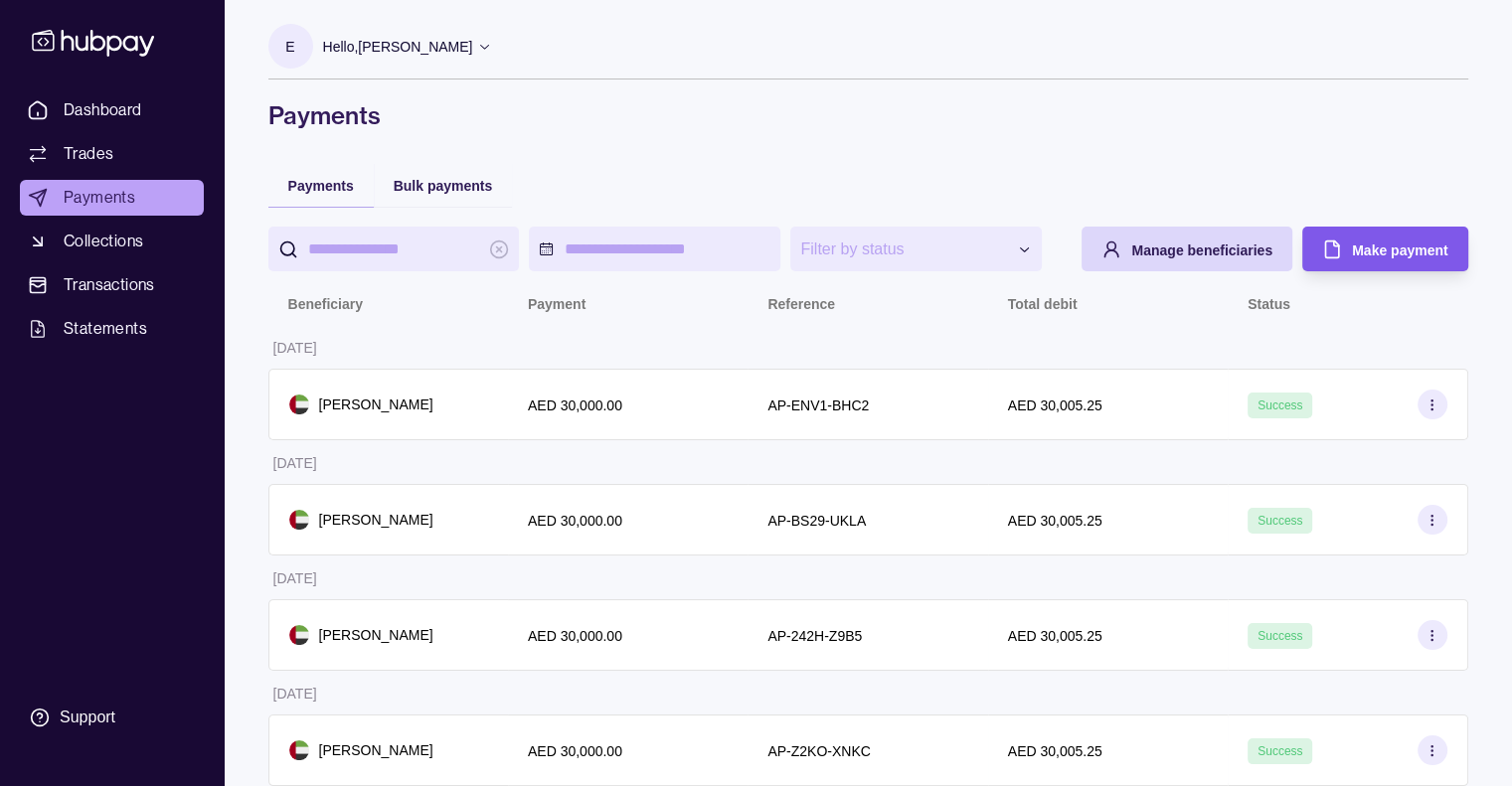 click on "Make payment" at bounding box center (1400, 250) 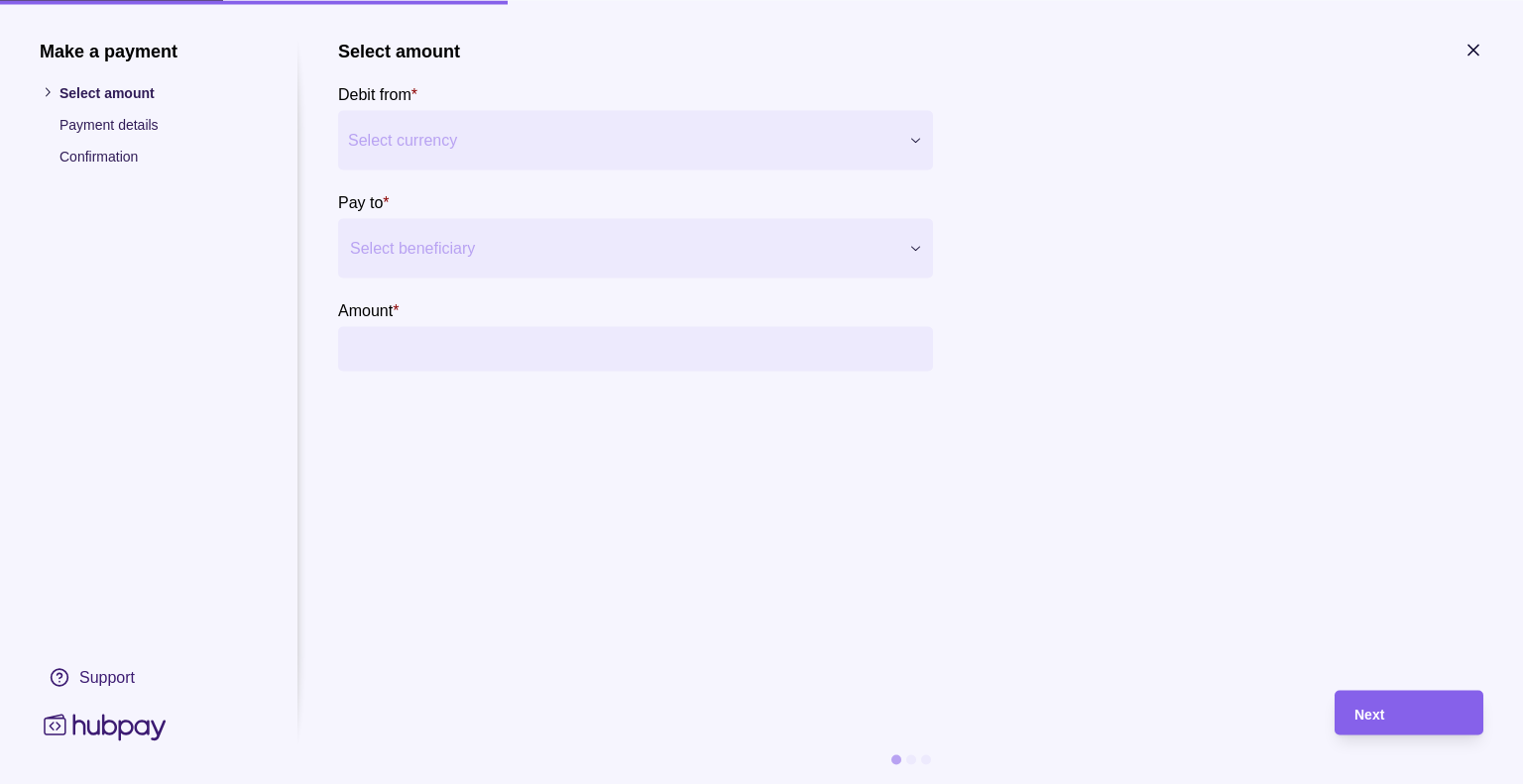 click on "**********" at bounding box center (762, 459) 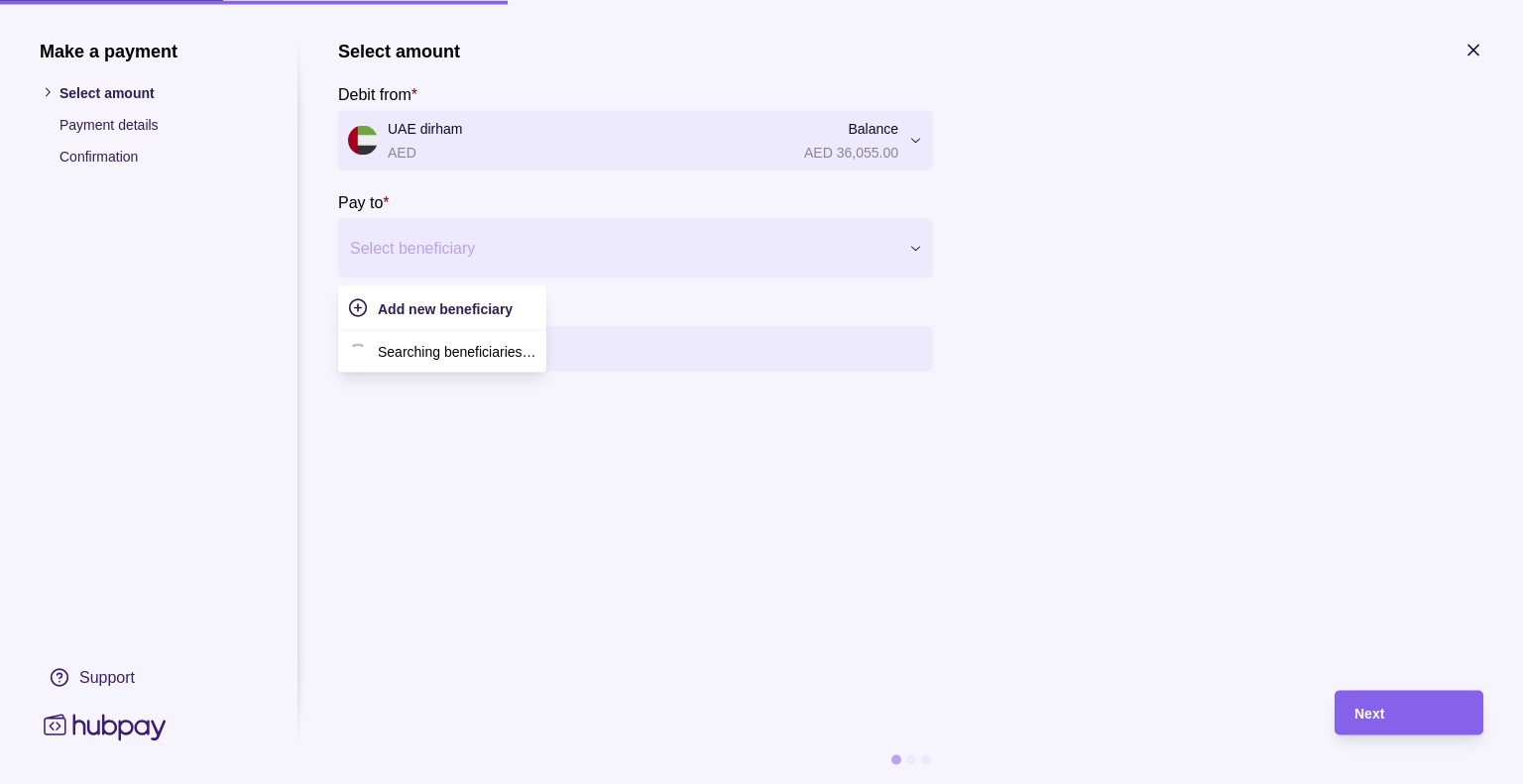 click at bounding box center [623, 248] 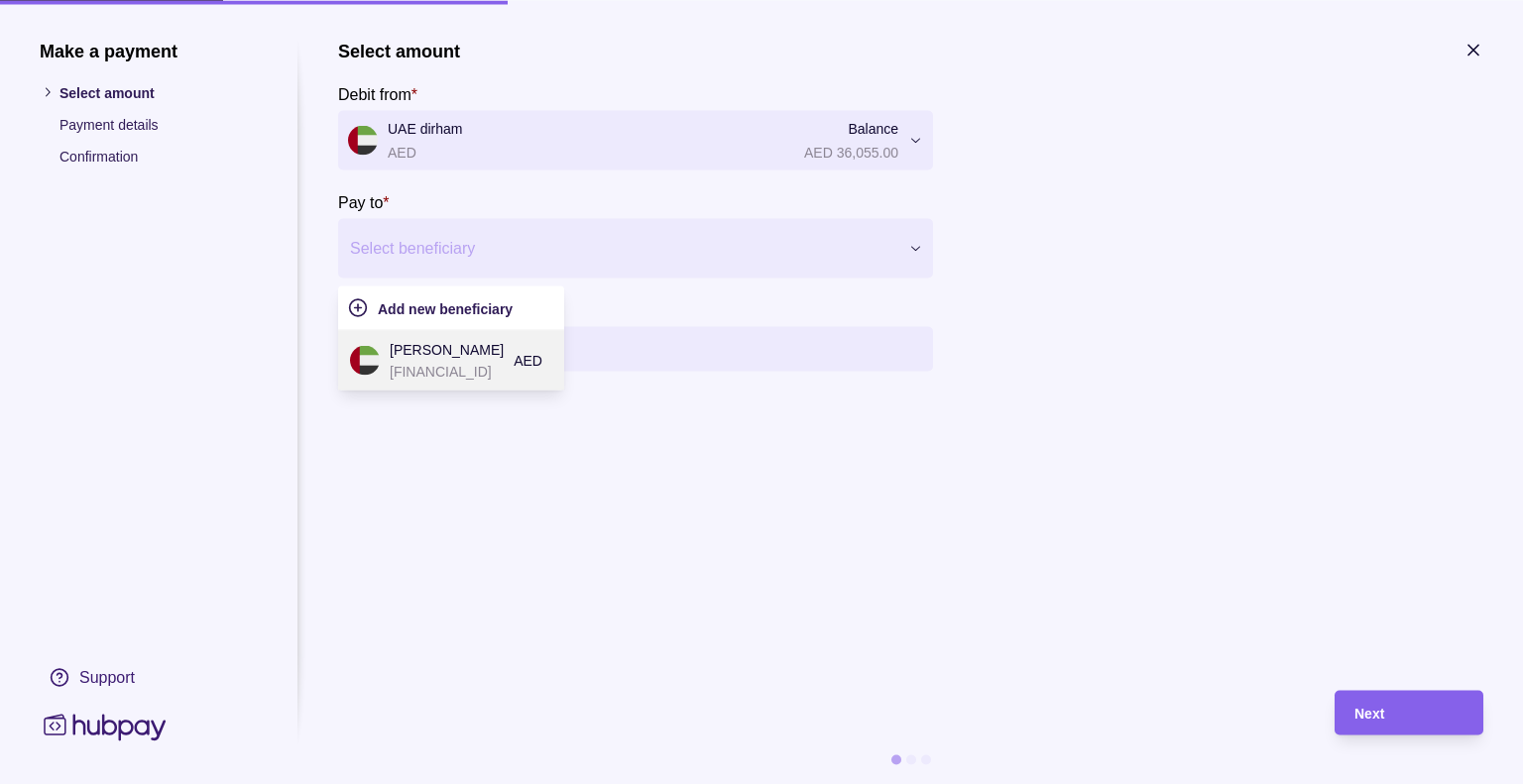 click on "[PERSON_NAME]" at bounding box center [446, 349] 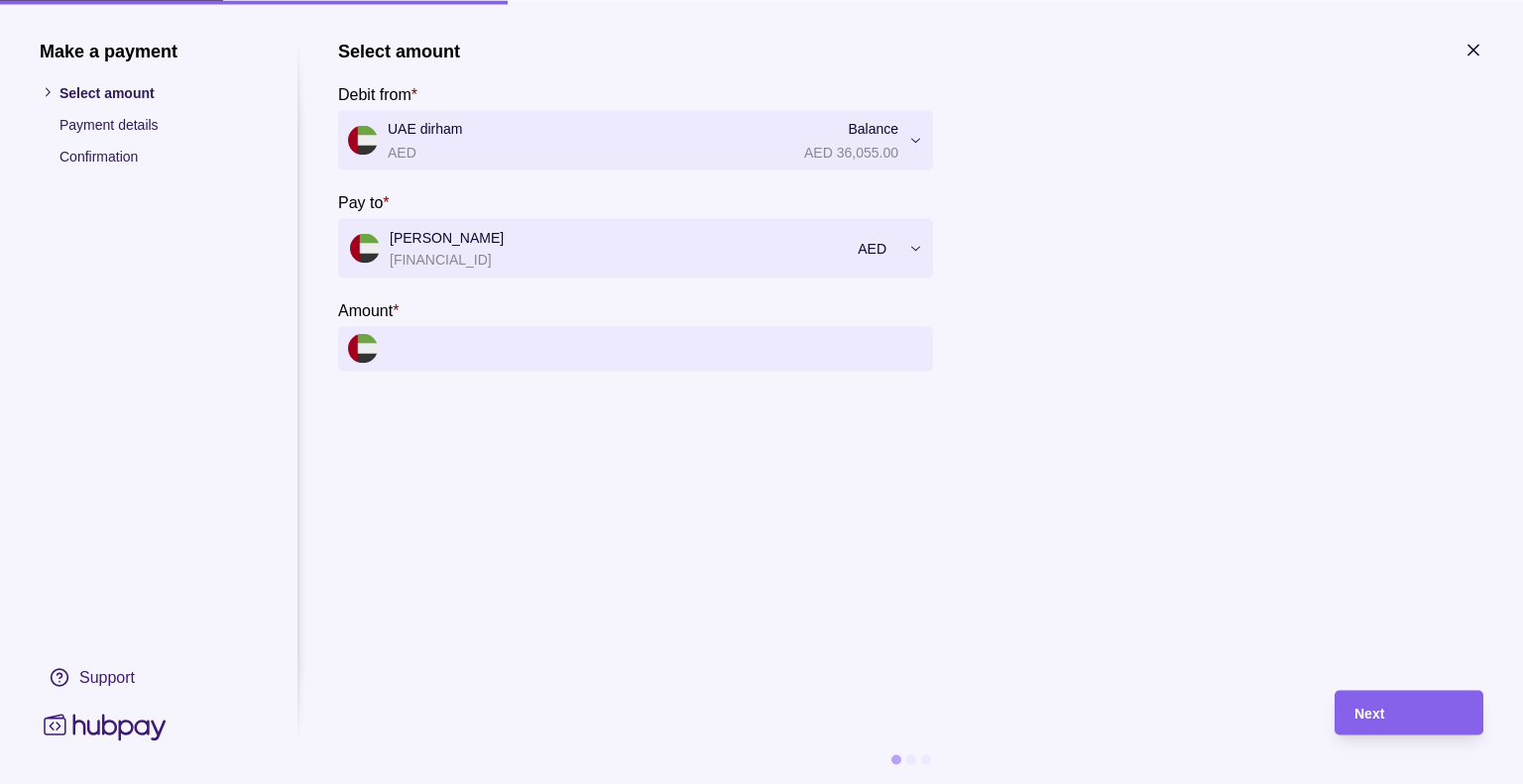 click on "Amount  *" at bounding box center [655, 348] 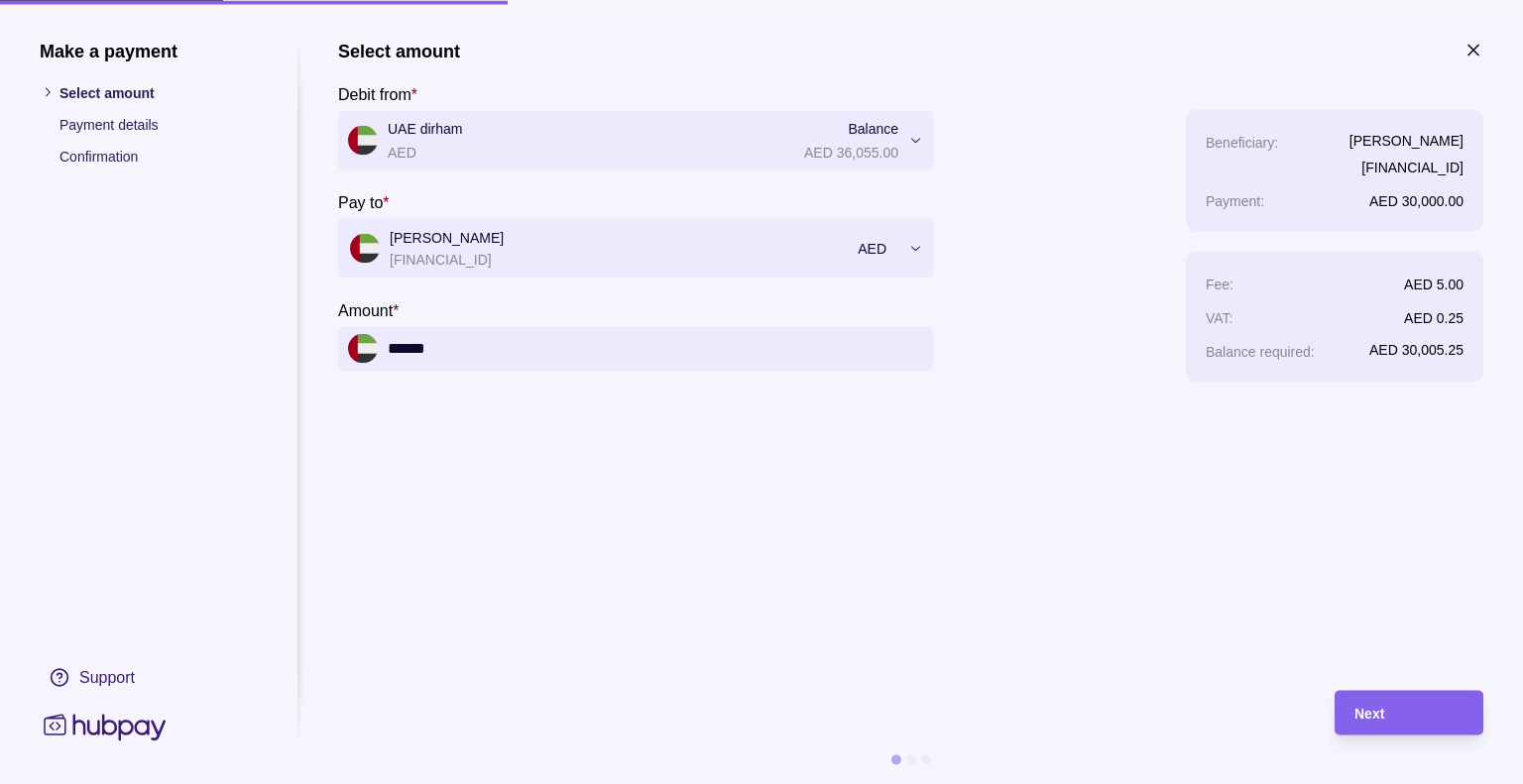 type on "******" 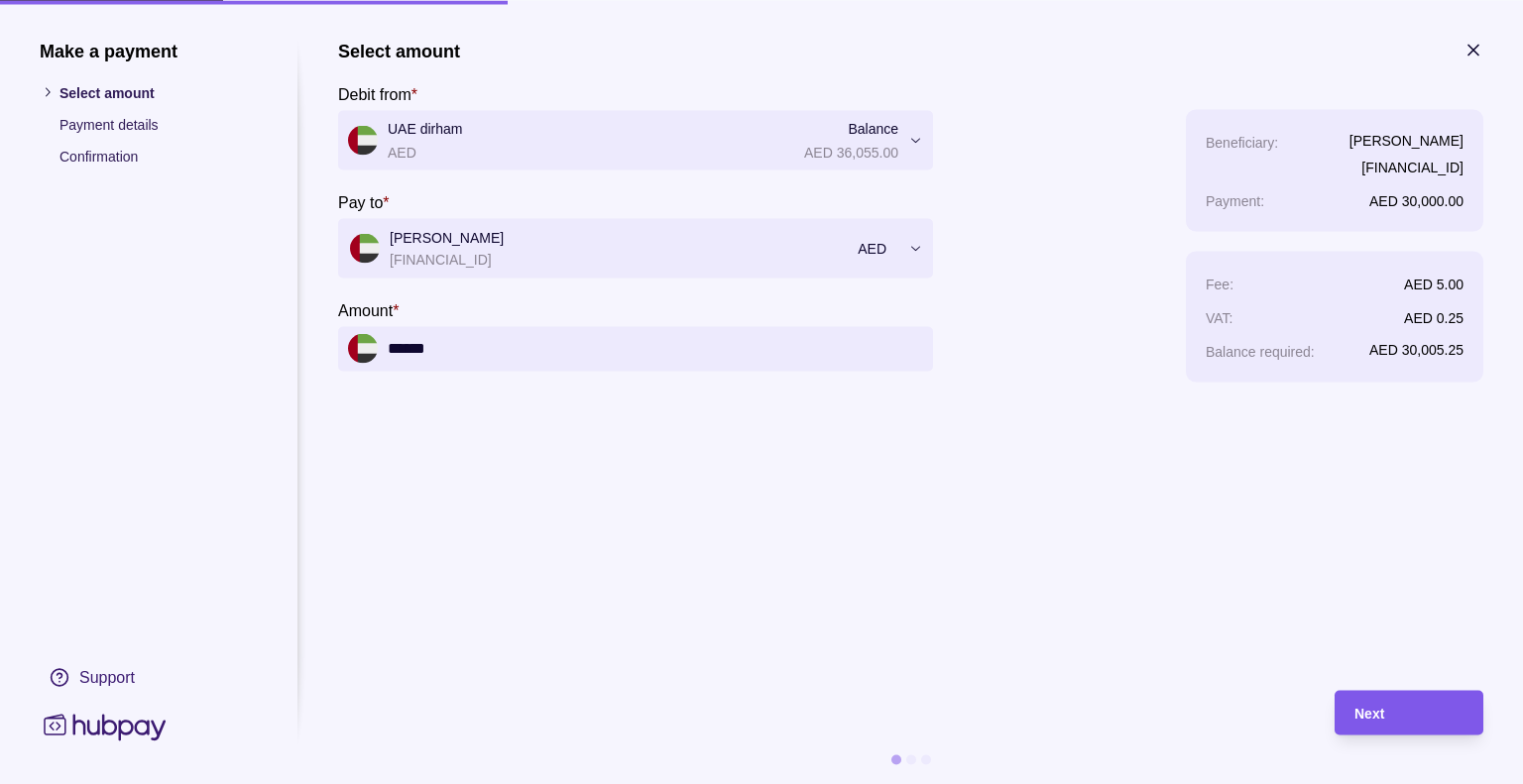 click on "Next" at bounding box center [1409, 713] 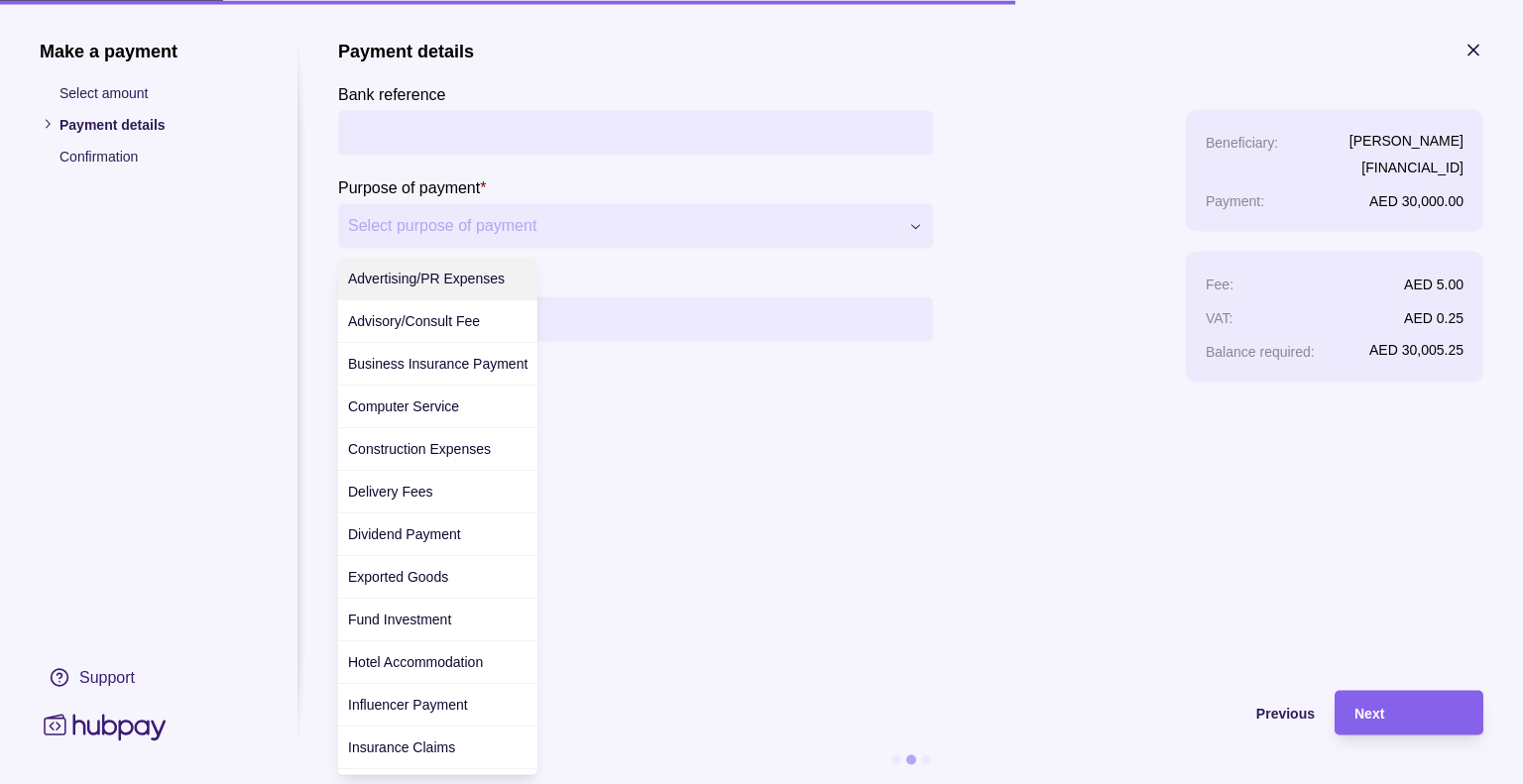 click on "**********" at bounding box center (762, 459) 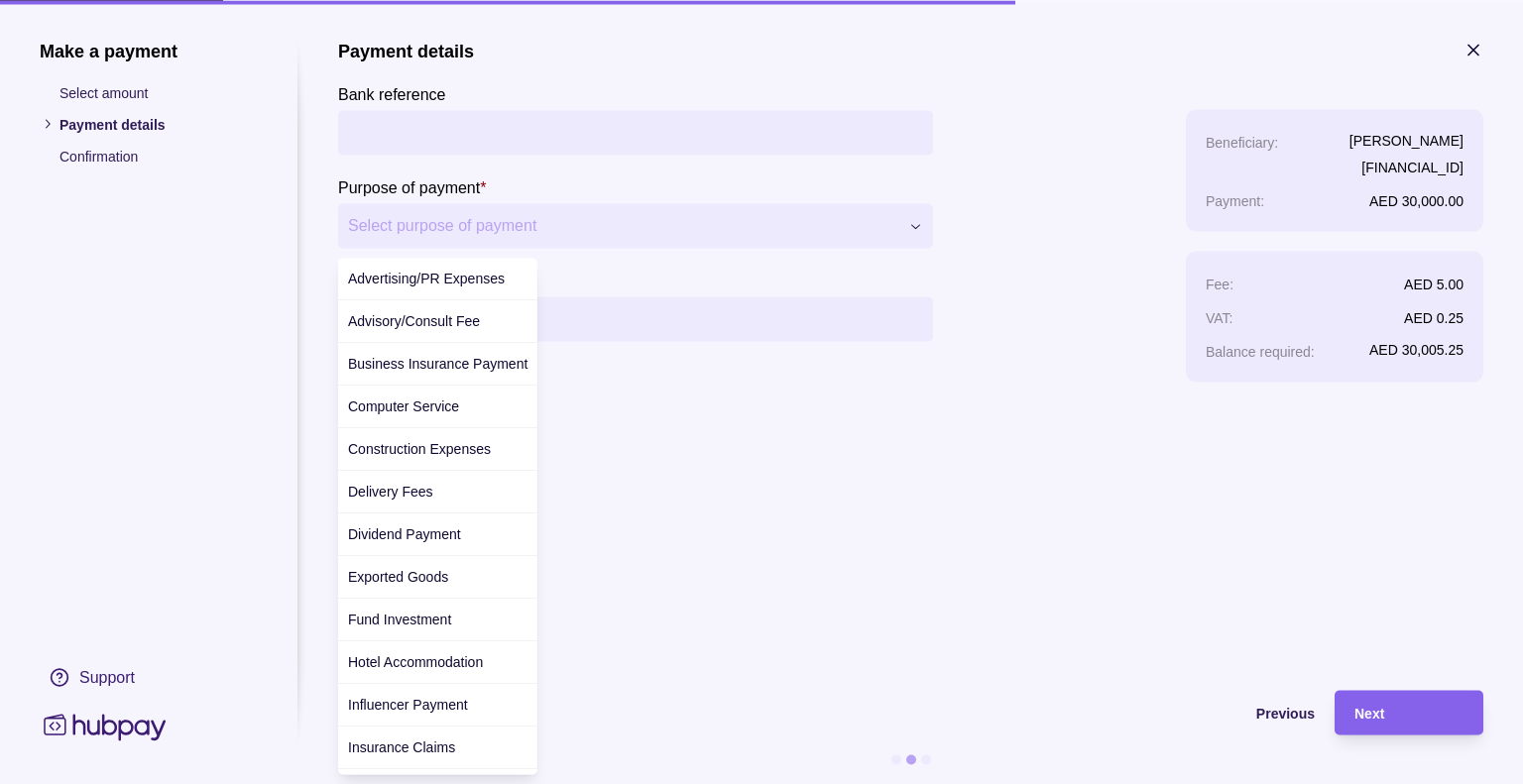click on "**********" at bounding box center [762, 459] 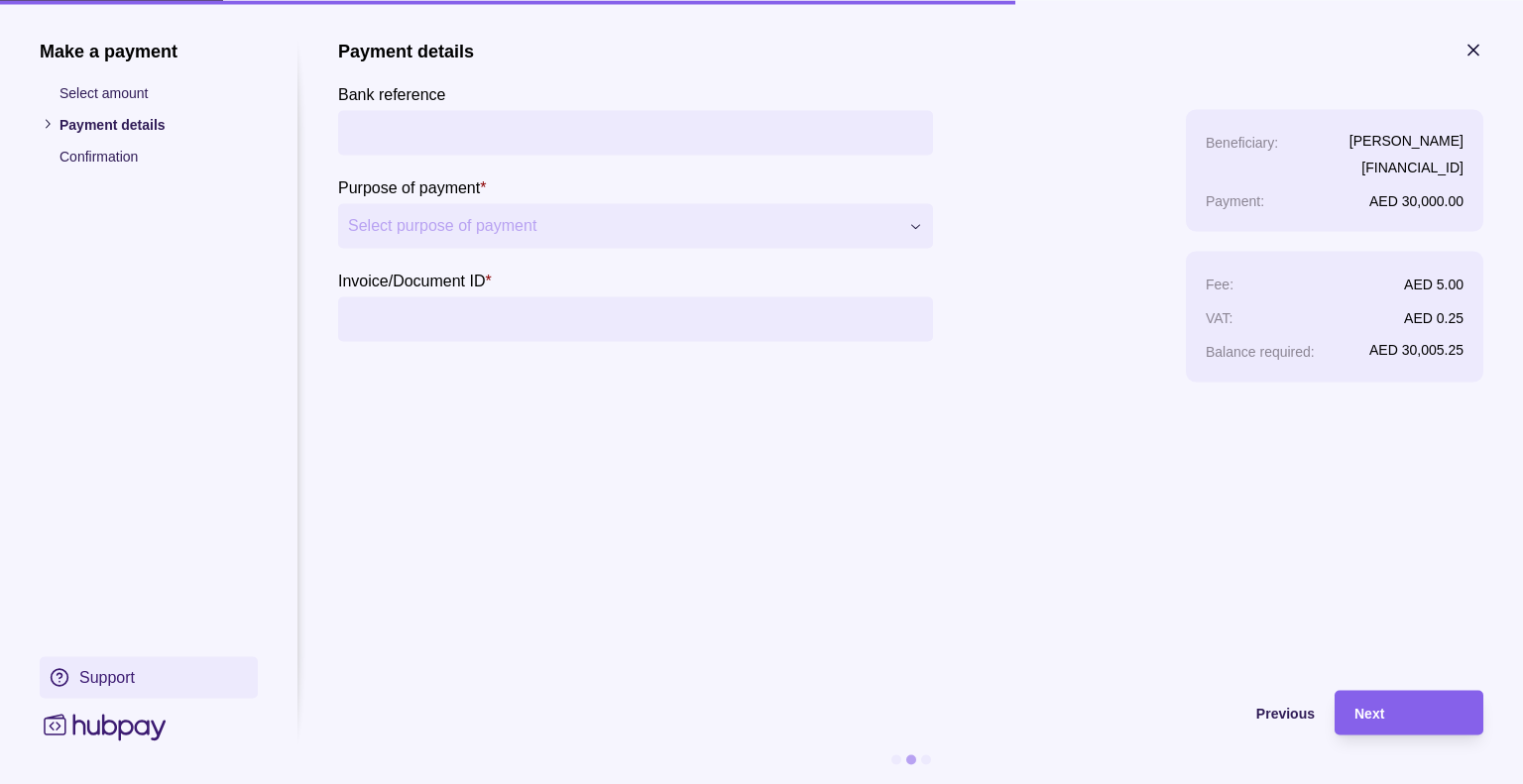 click on "Support" at bounding box center (149, 677) 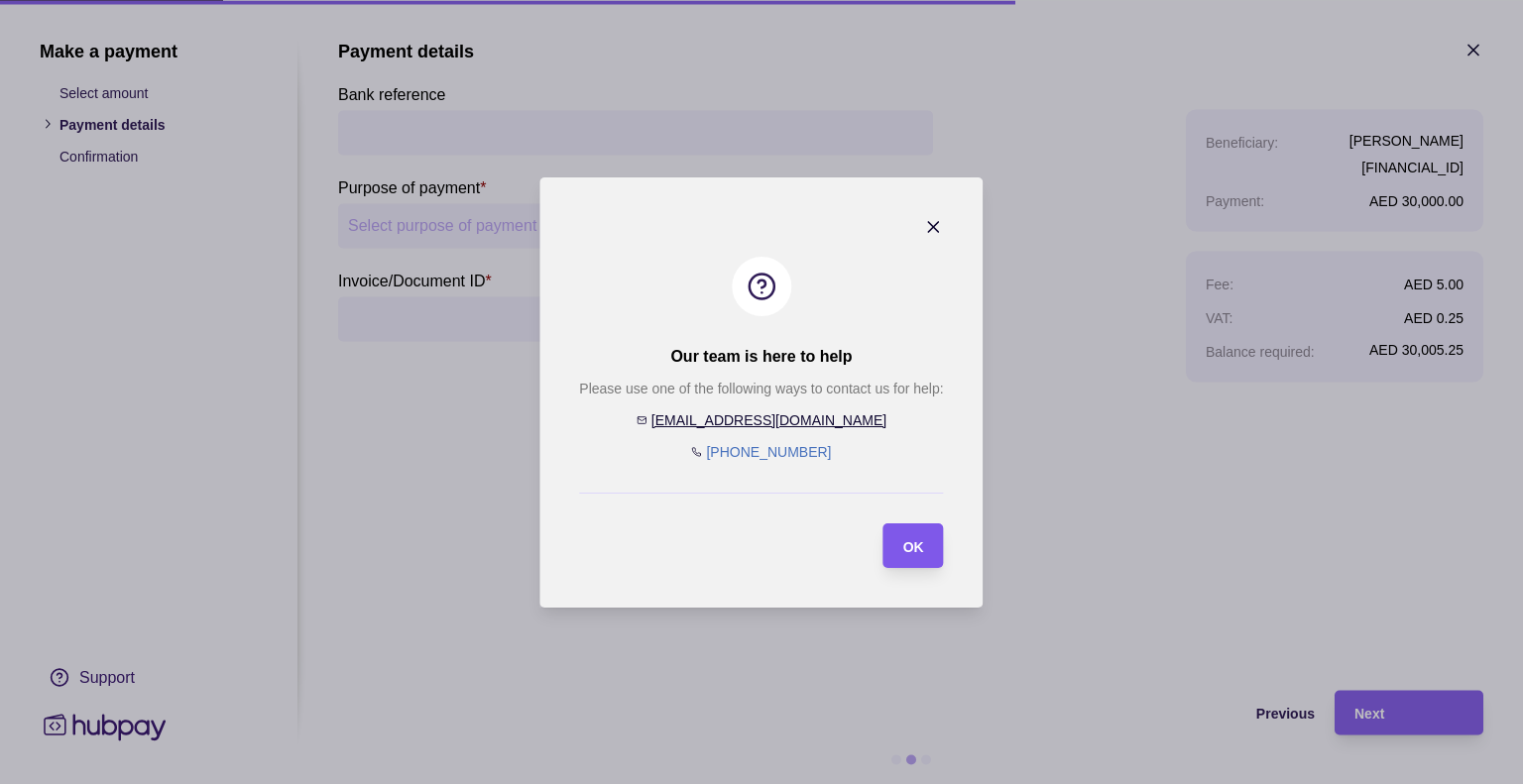 click on "OK" at bounding box center [913, 545] 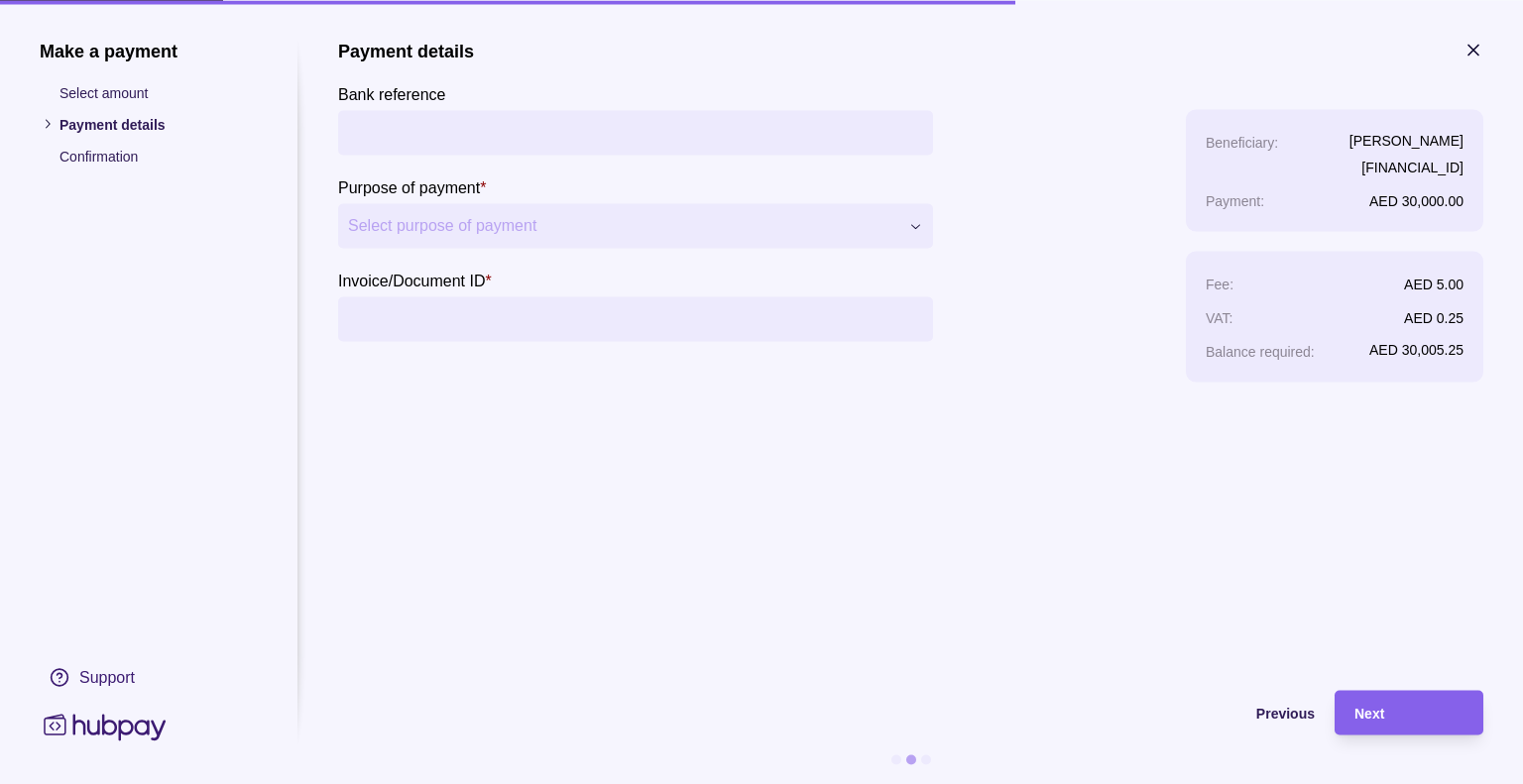 click on "Invoice/Document ID  *" at bounding box center [636, 318] 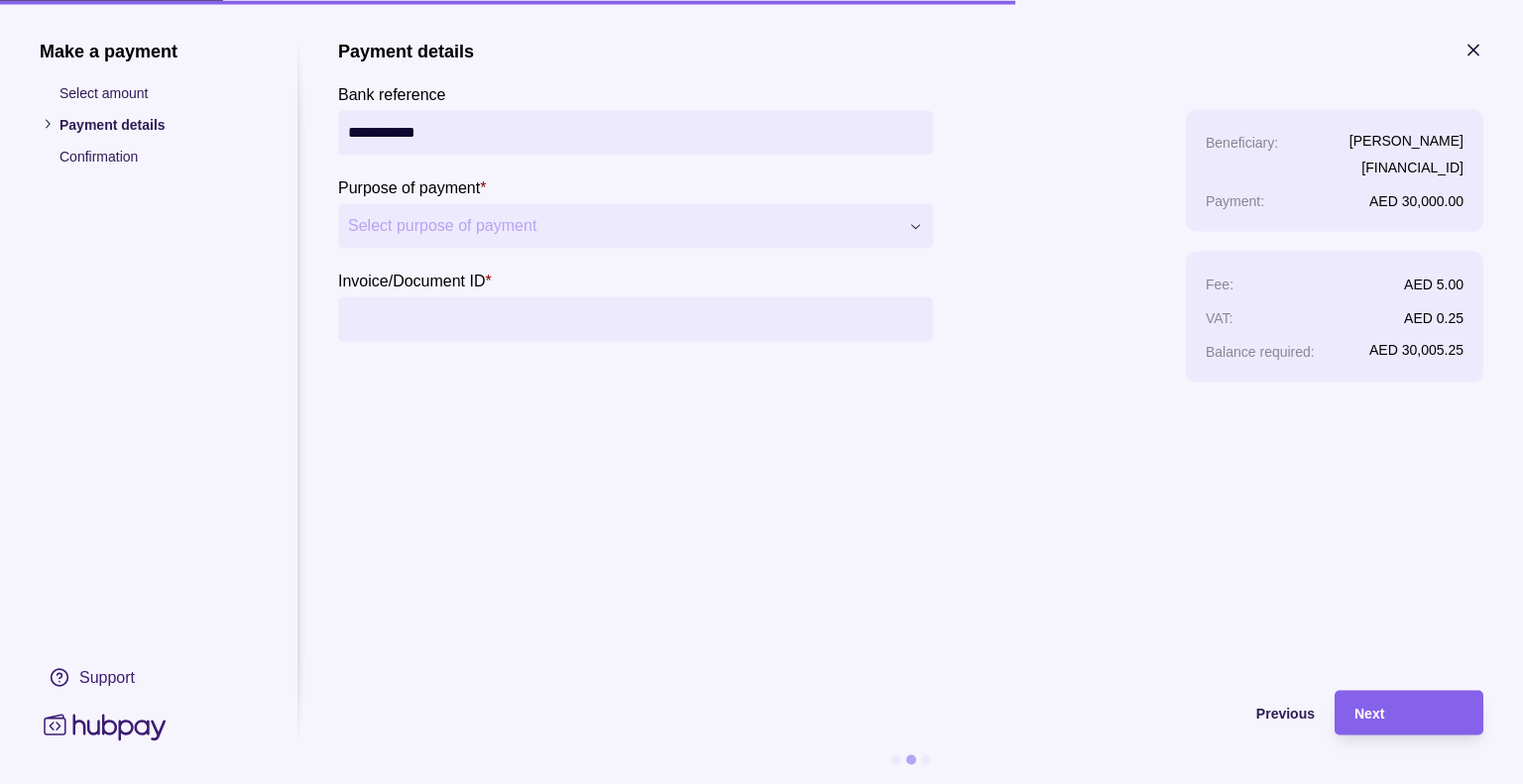 click on "**********" at bounding box center (762, 459) 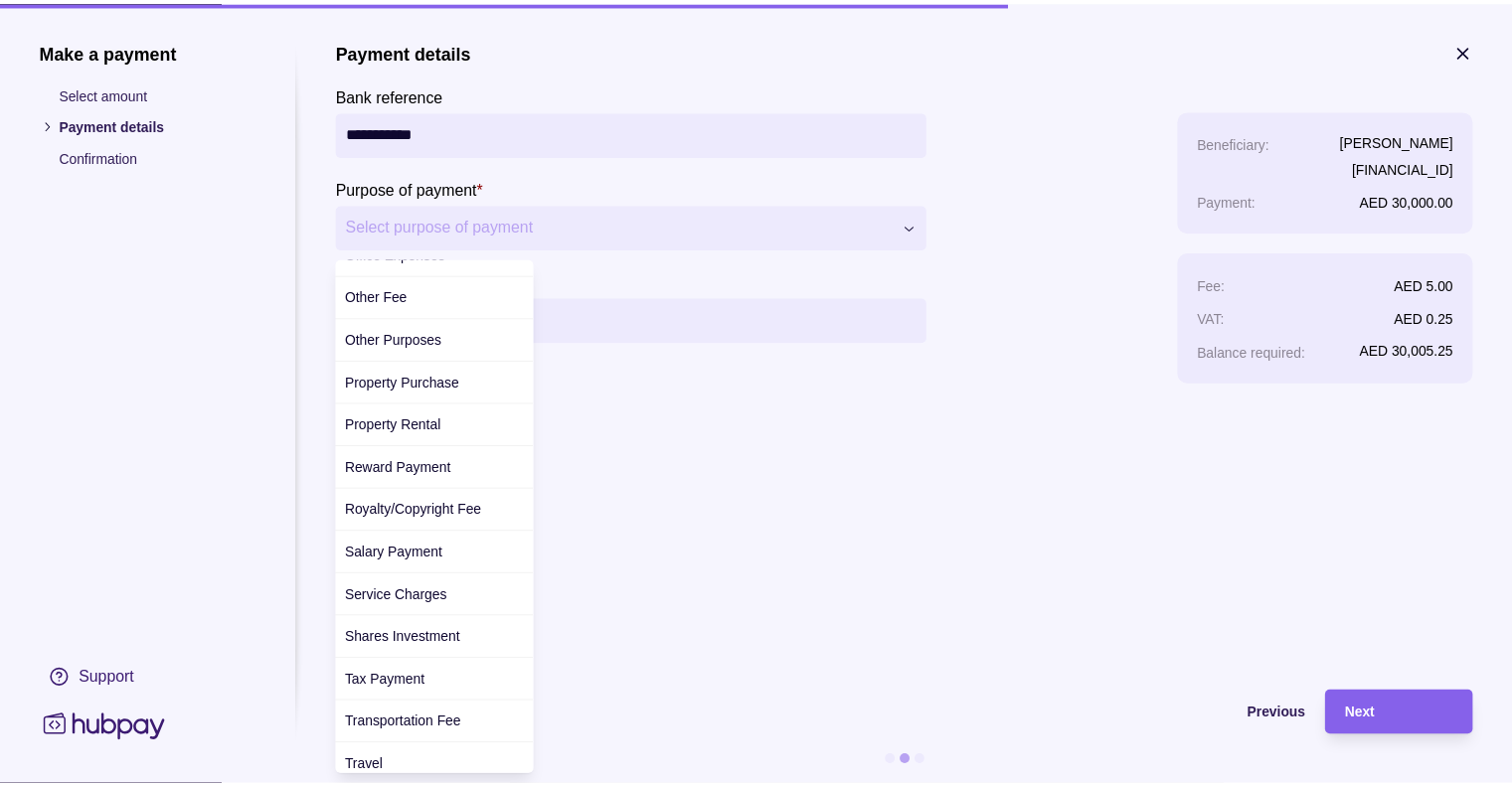 scroll, scrollTop: 672, scrollLeft: 0, axis: vertical 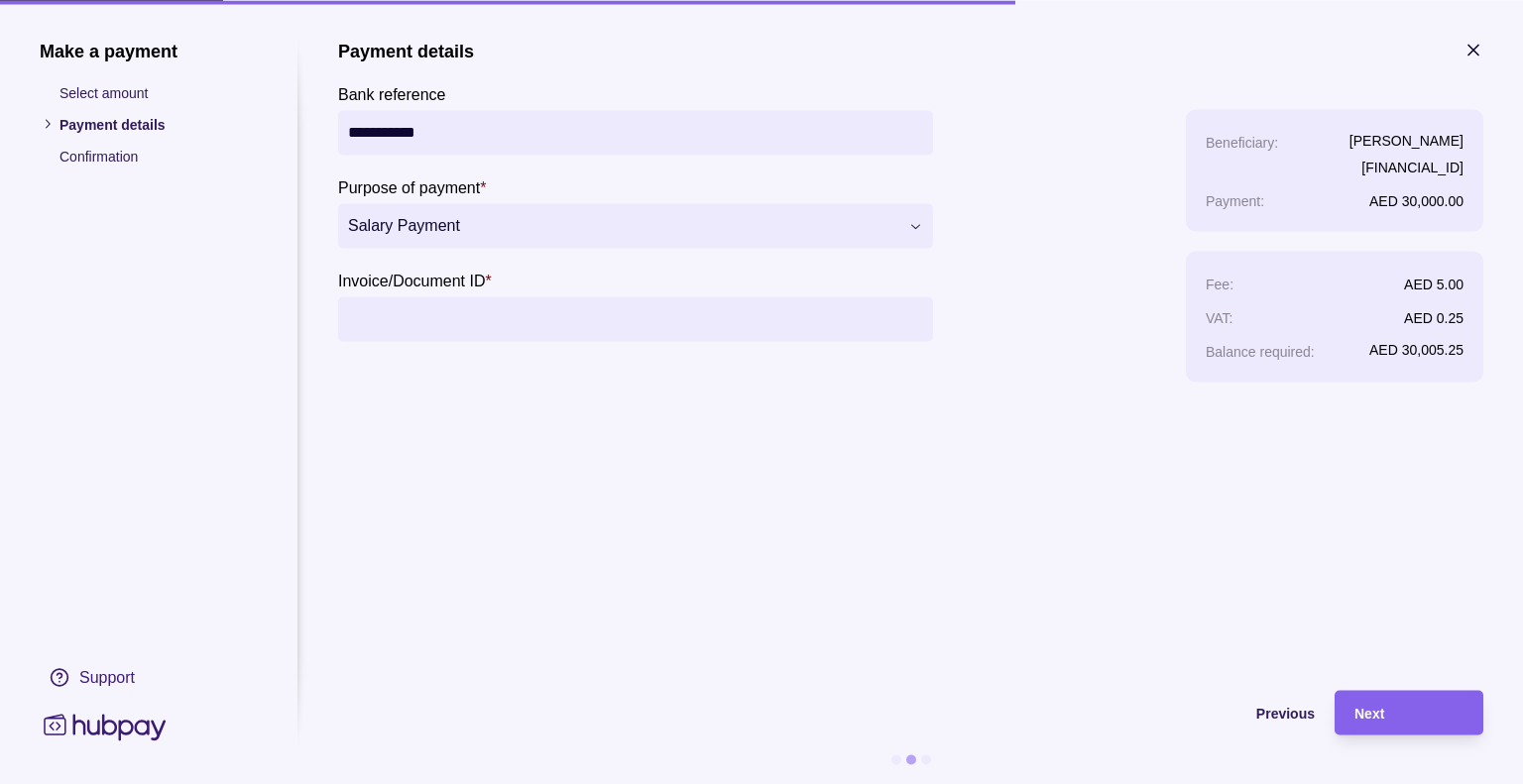 click on "Invoice/Document ID  *" at bounding box center (636, 318) 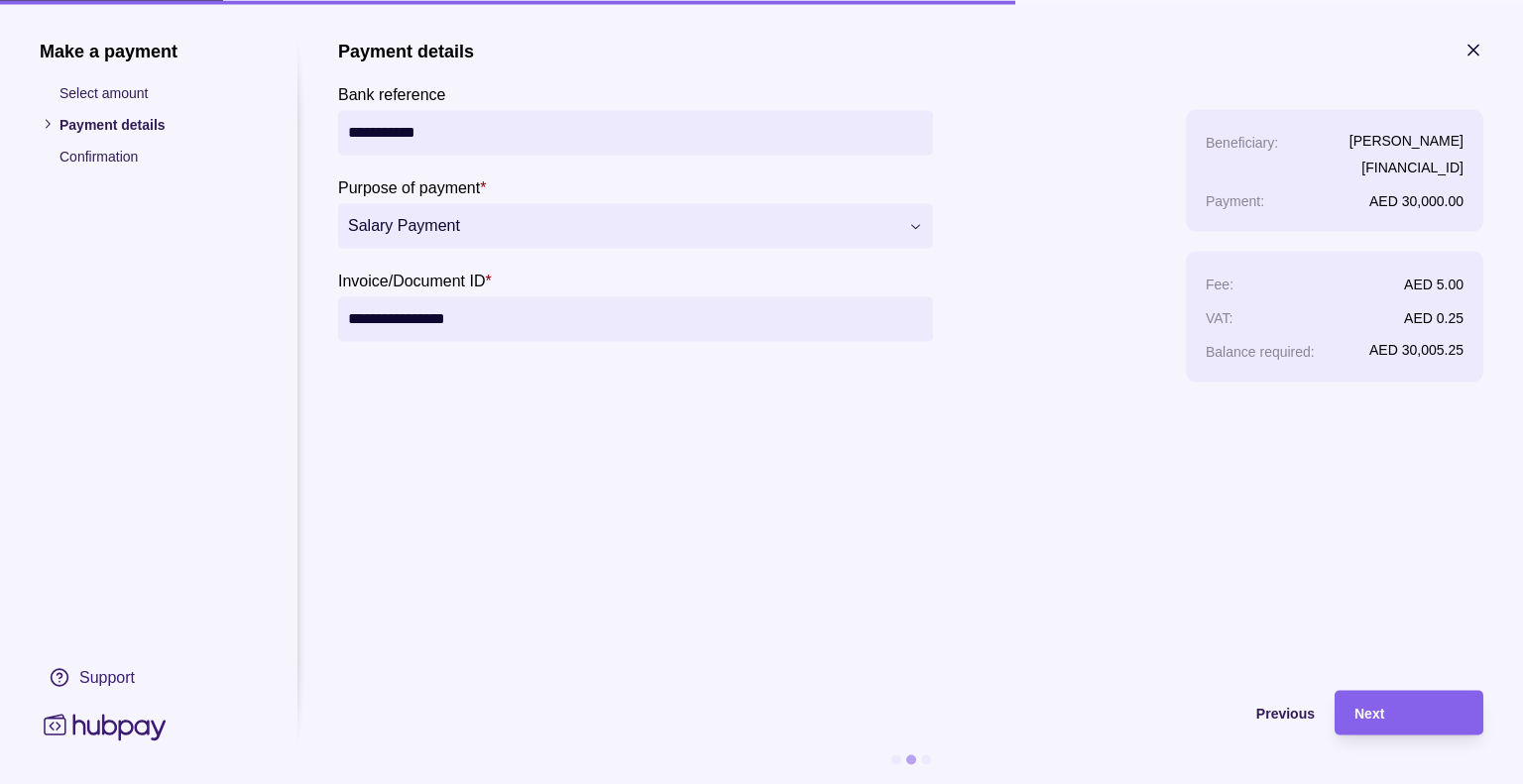 click on "**********" at bounding box center [910, 355] 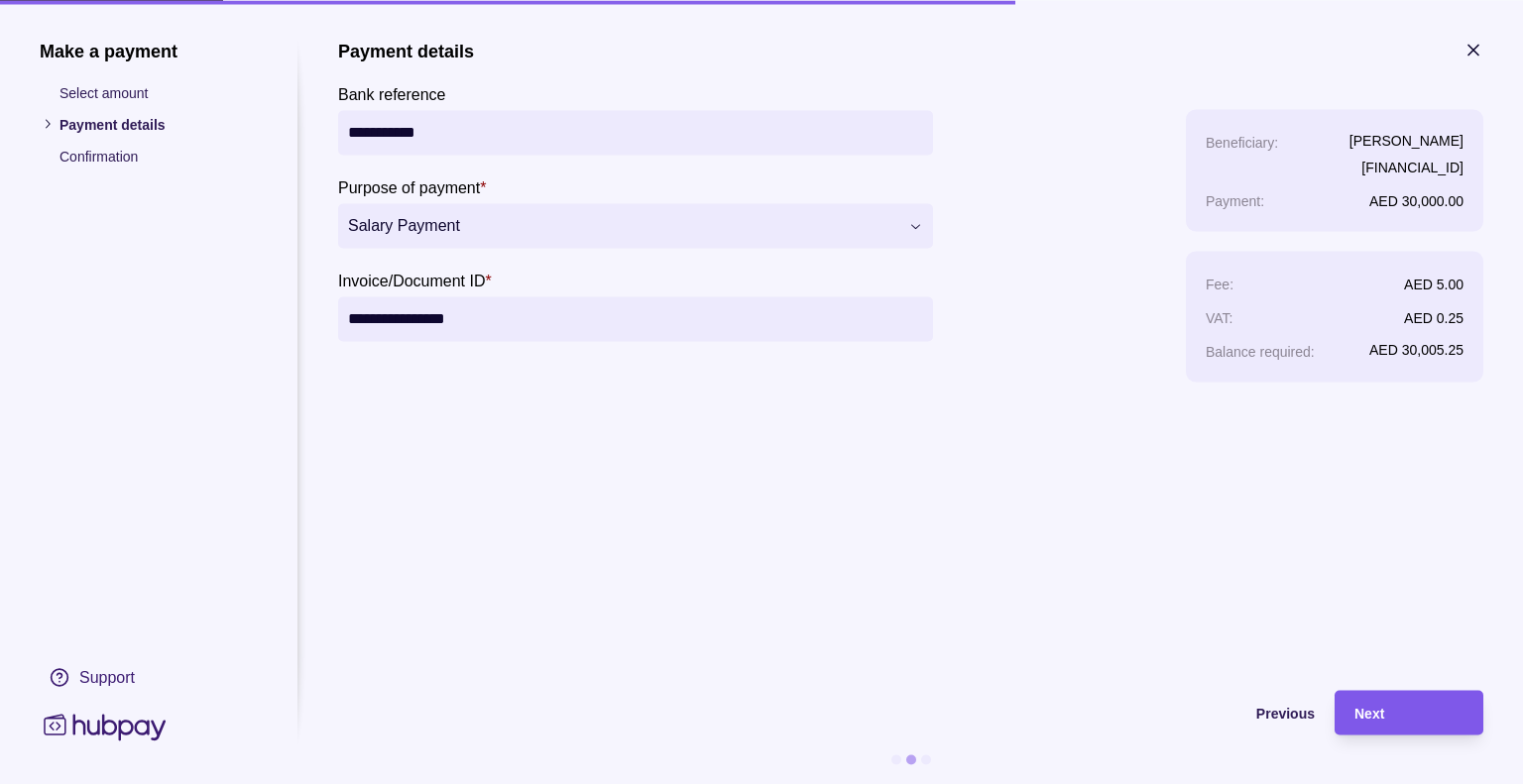 click on "Next" at bounding box center (1369, 714) 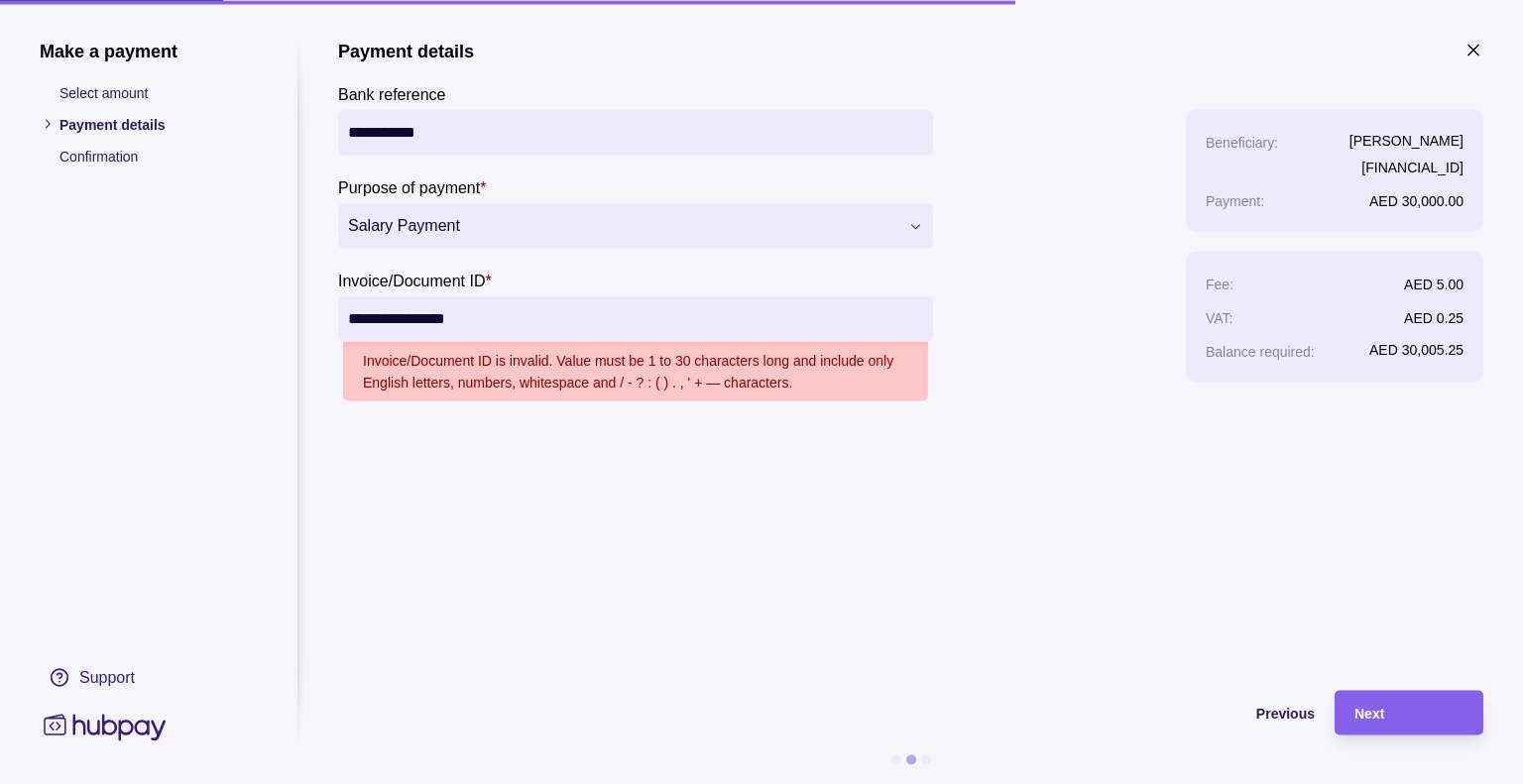 click on "**********" at bounding box center (636, 318) 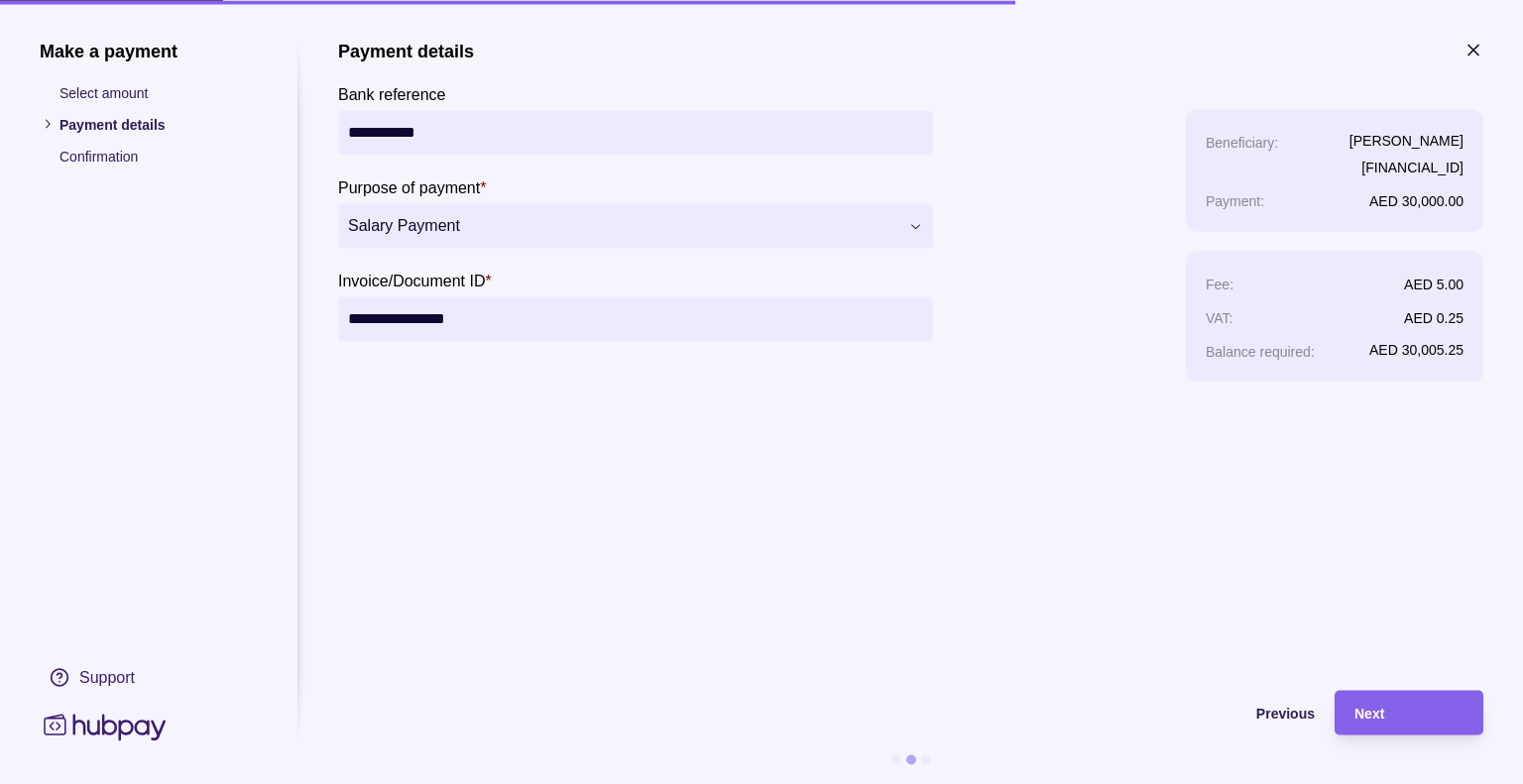 click on "**********" at bounding box center [636, 318] 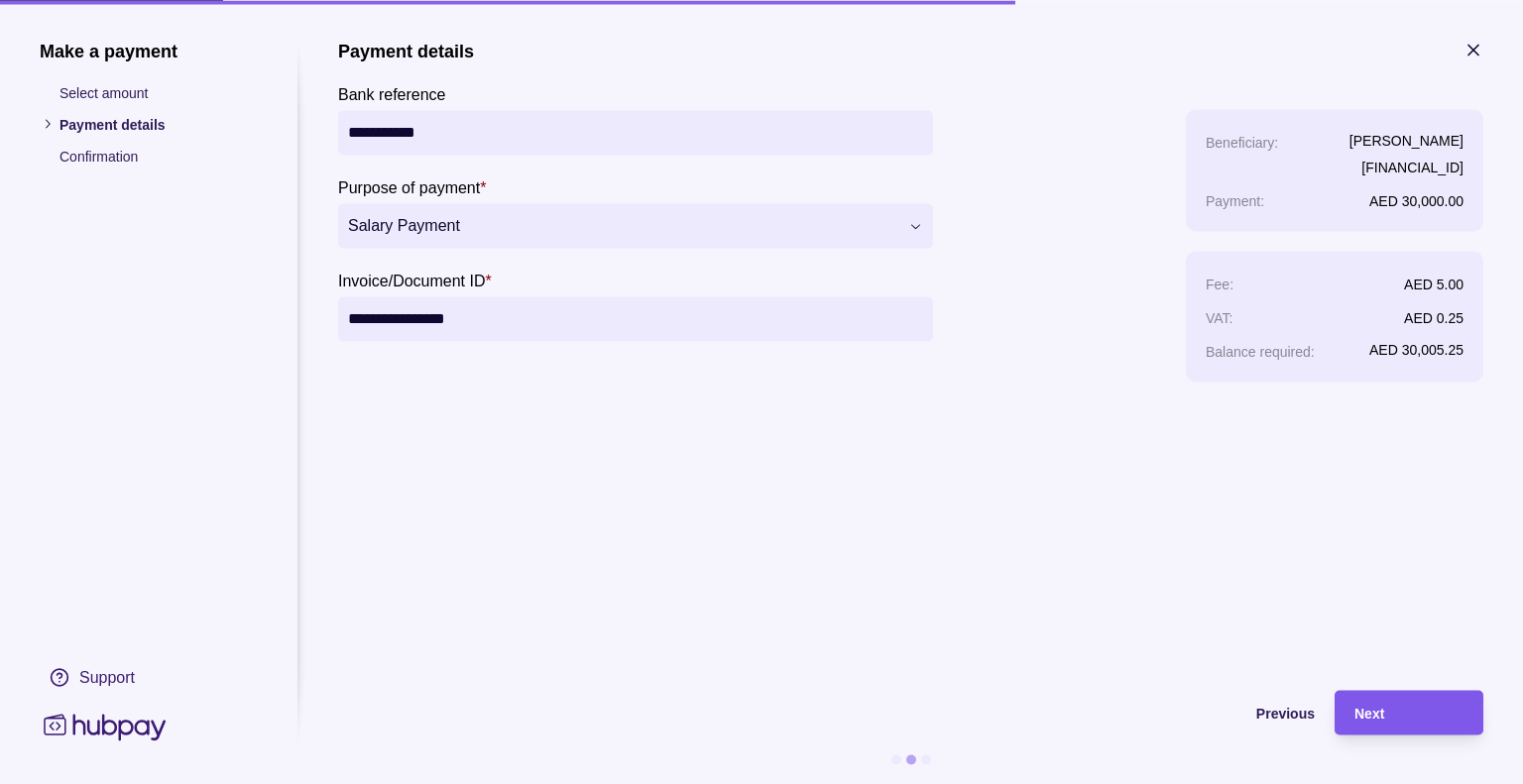 click on "Next" at bounding box center [1369, 714] 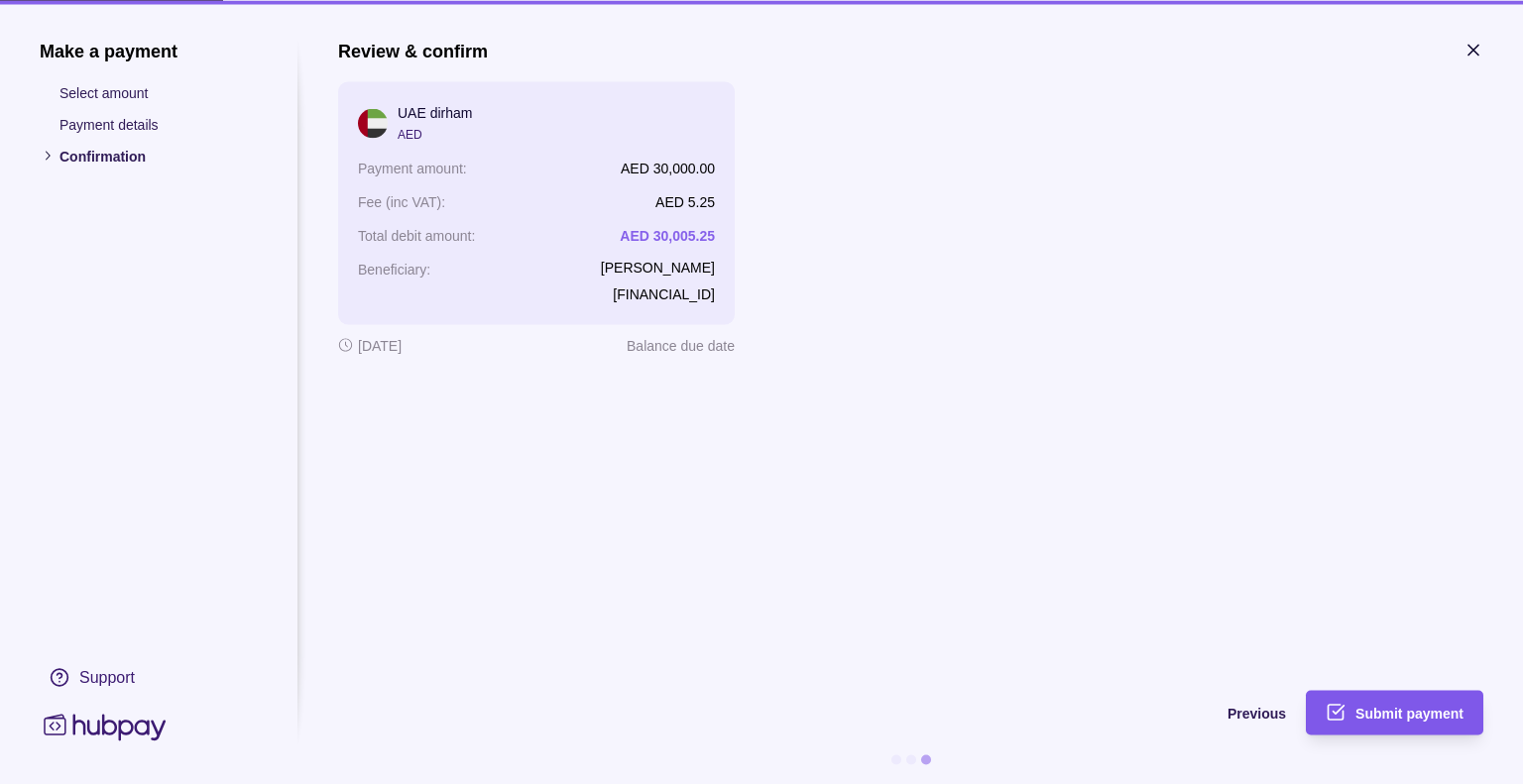 click on "Submit payment" at bounding box center (1409, 714) 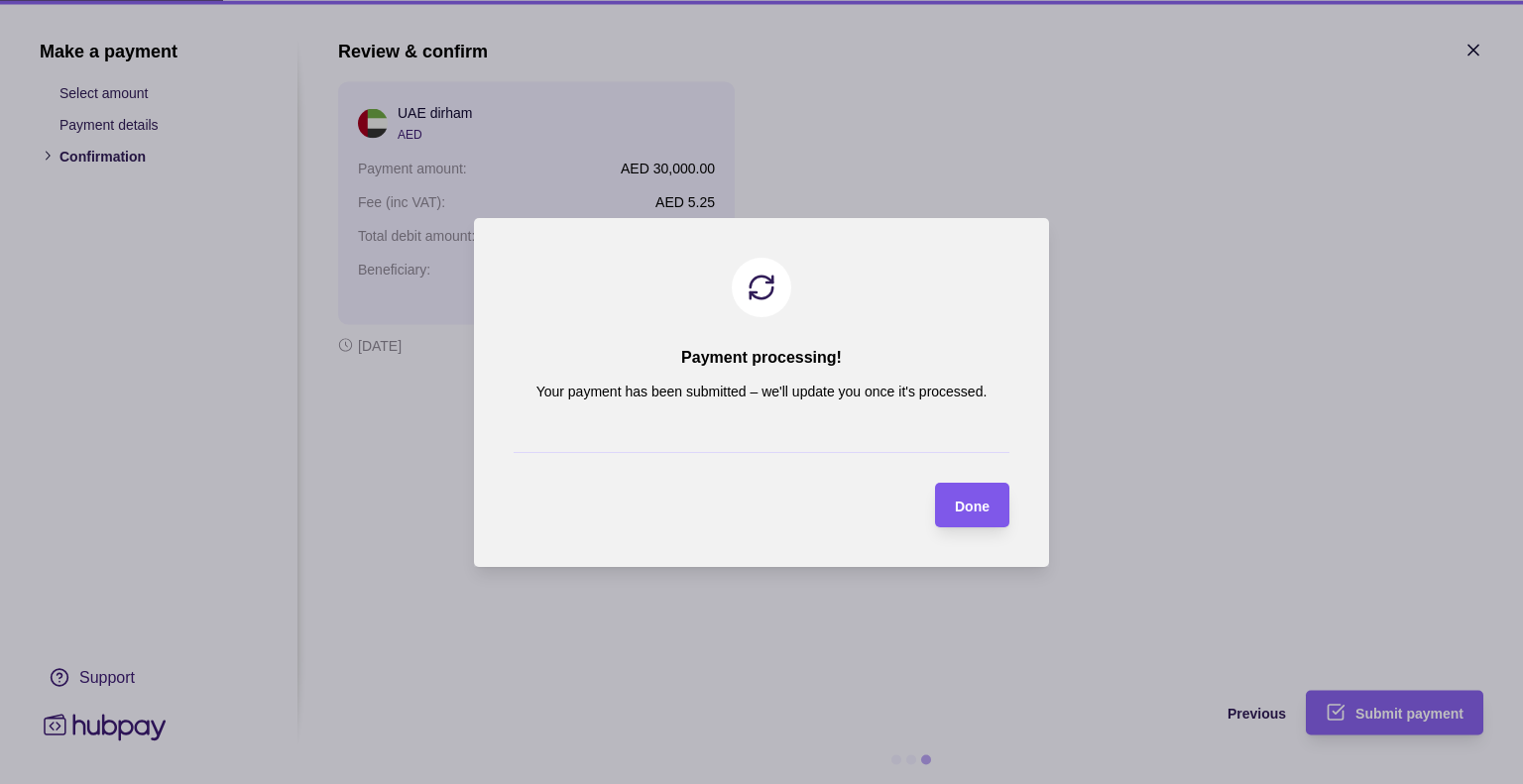 click on "Done" at bounding box center [972, 505] 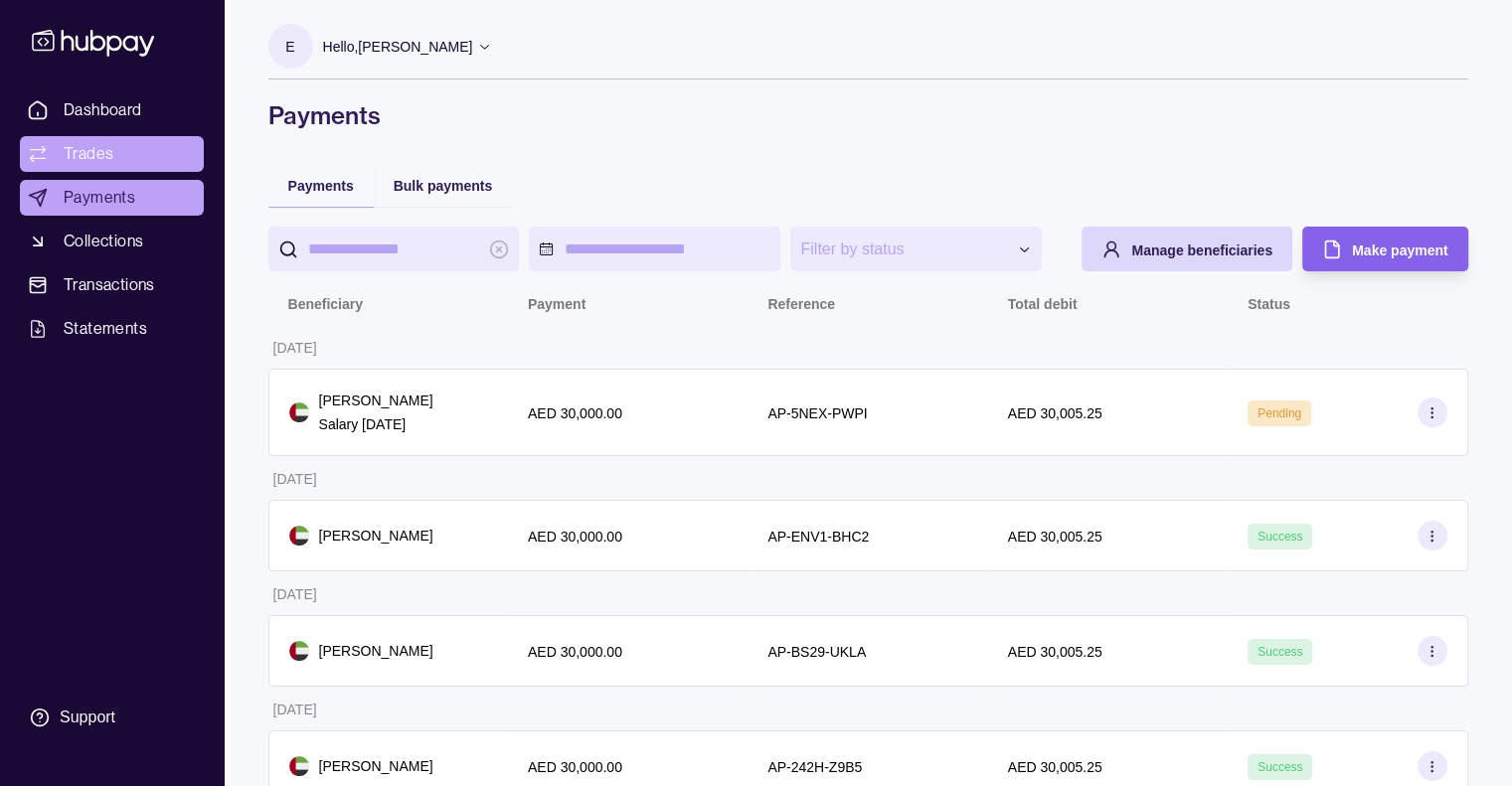 click on "Trades" at bounding box center (88, 154) 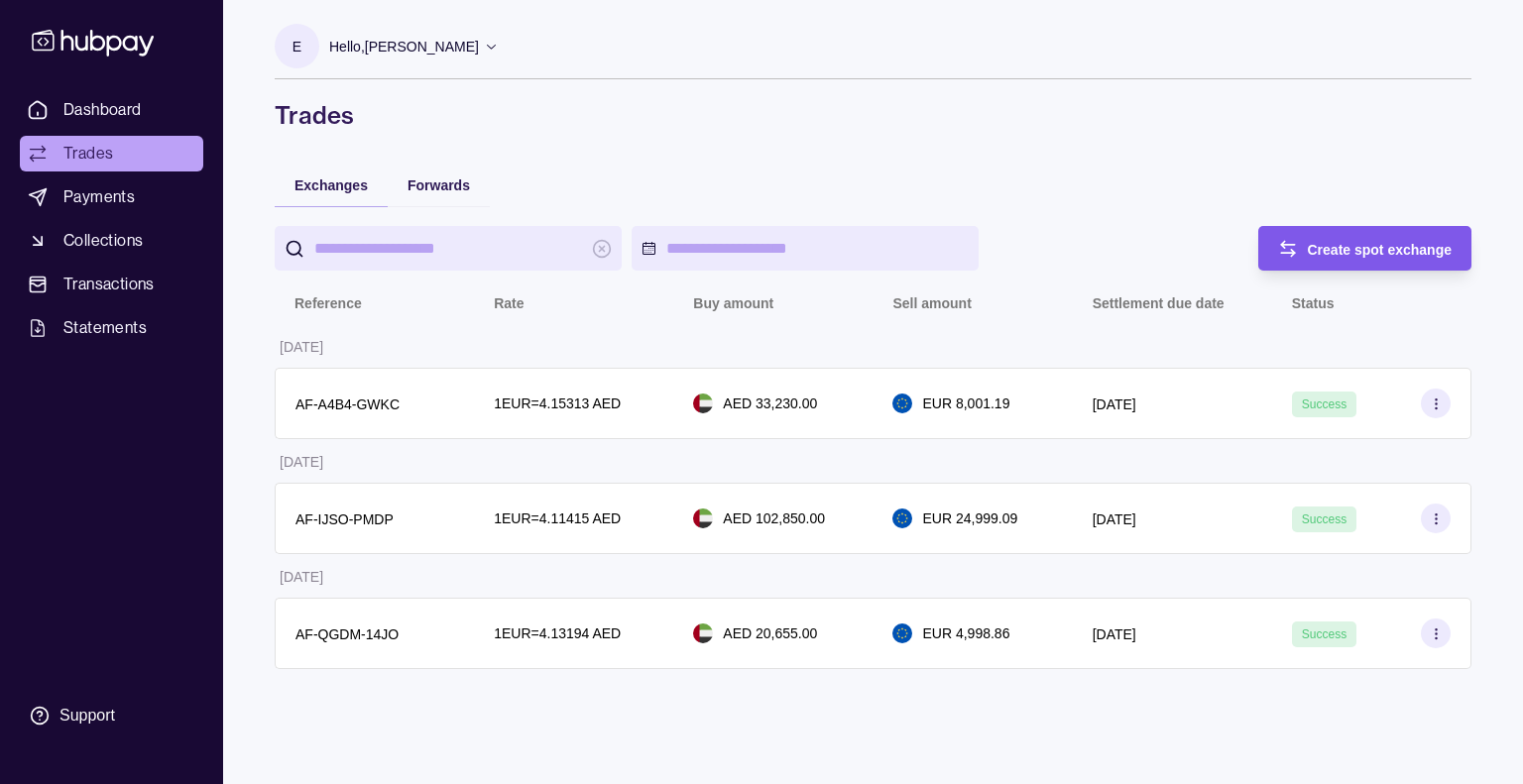 click on "Create spot exchange" at bounding box center (1380, 250) 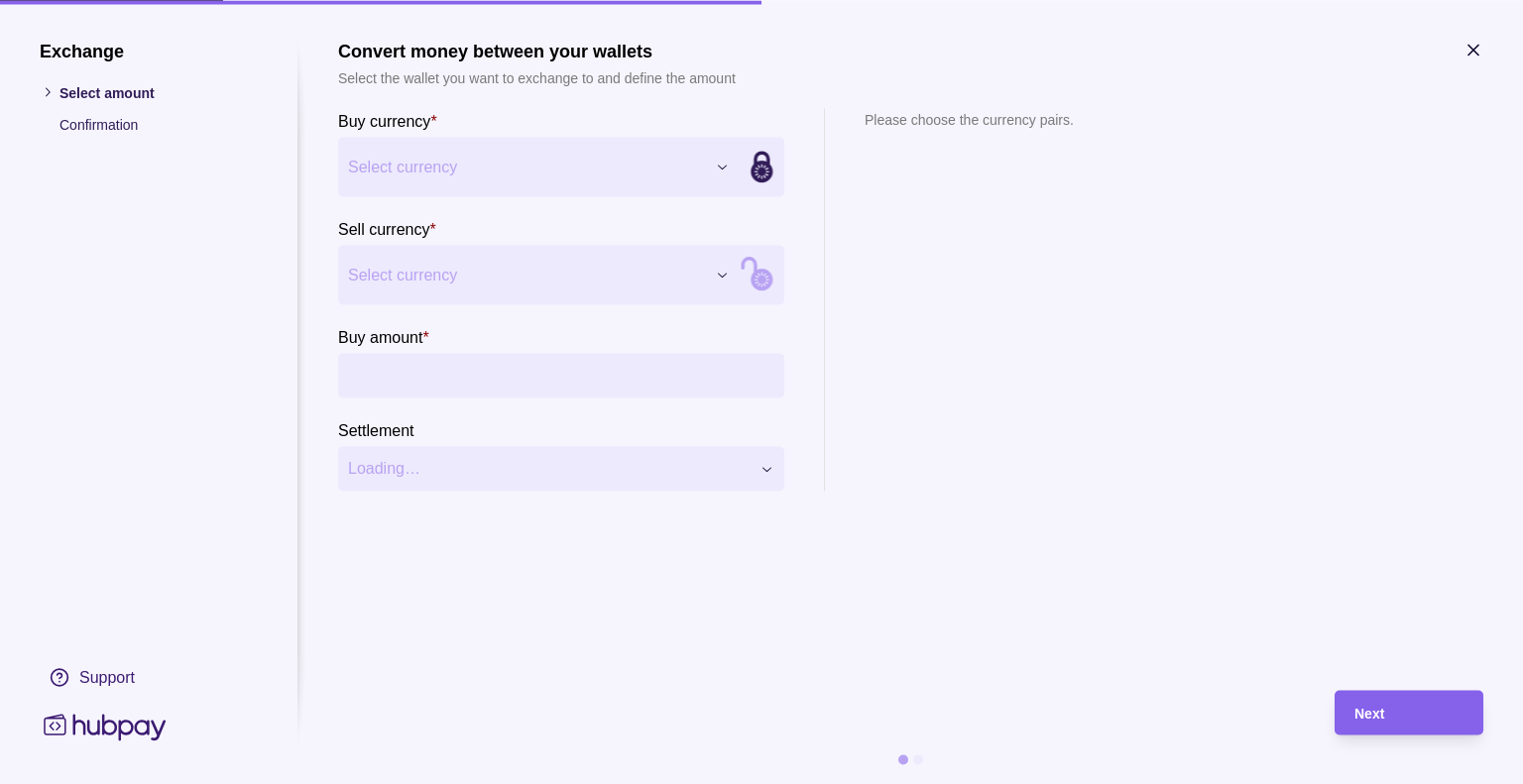 click on "Dashboard Trades Payments Collections Transactions Statements Support E Hello,  [PERSON_NAME] Nogotkov Novora Services FZCO Account Terms and conditions Privacy policy Sign out Trades Exchanges Forwards Create spot exchange Reference Rate Buy amount Sell amount Settlement due date Status [DATE] AF-A4B4-GWKC 1  EUR  =  4.15313   AED AED 33,230.00 EUR 8,001.19 [DATE] Success [DATE] AF-IJSO-PMDP 1  EUR  =  4.11415   AED AED 102,850.00 EUR 24,999.09 [DATE] Success [DATE] AF-QGDM-14JO 1  EUR  =  4.13194   AED AED 20,655.00 EUR 4,998.86 [DATE] Success Trades | Hubpay Exchange Select amount Confirmation Support Convert money between your wallets Select the wallet you want to exchange to and define the amount Buy currency  * Select currency *** *** Sell currency  * Select currency *** *** Buy amount  * Settlement Loading… Please choose the currency pairs. Next" at bounding box center [762, 392] 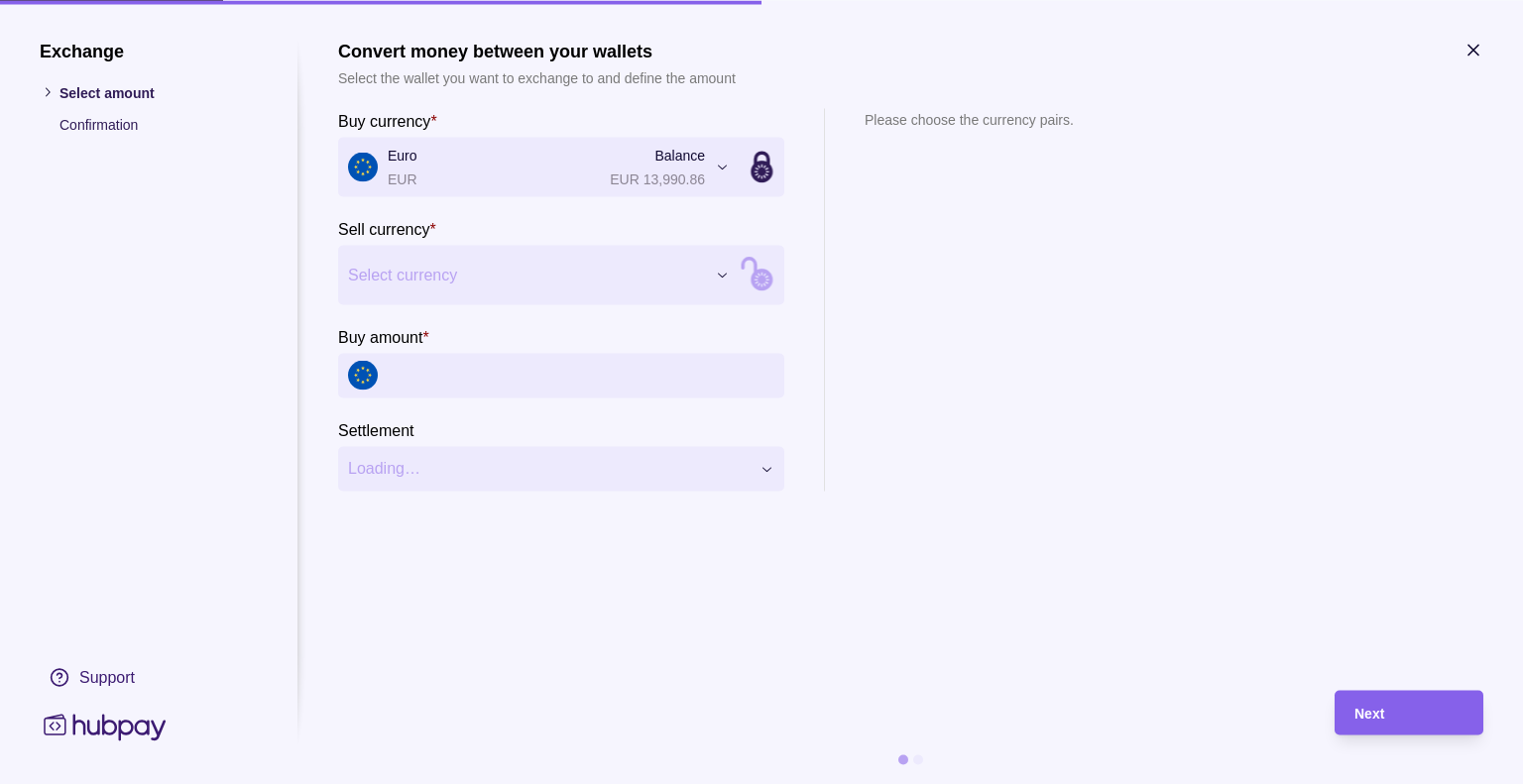 click on "Dashboard Trades Payments Collections Transactions Statements Support E Hello,  [PERSON_NAME] Nogotkov Novora Services FZCO Account Terms and conditions Privacy policy Sign out Trades Exchanges Forwards Create spot exchange Reference Rate Buy amount Sell amount Settlement due date Status [DATE] AF-A4B4-GWKC 1  EUR  =  4.15313   AED AED 33,230.00 EUR 8,001.19 [DATE] Success [DATE] AF-IJSO-PMDP 1  EUR  =  4.11415   AED AED 102,850.00 EUR 24,999.09 [DATE] Success [DATE] AF-QGDM-14JO 1  EUR  =  4.13194   AED AED 20,655.00 EUR 4,998.86 [DATE] Success Trades | Hubpay Exchange Select amount Confirmation Support Convert money between your wallets Select the wallet you want to exchange to and define the amount Buy currency  * Euro EUR Balance EUR 13,990.86 *** *** Sell currency  * Select currency *** *** Buy amount  * Settlement Loading… Please choose the currency pairs. Next" at bounding box center (762, 392) 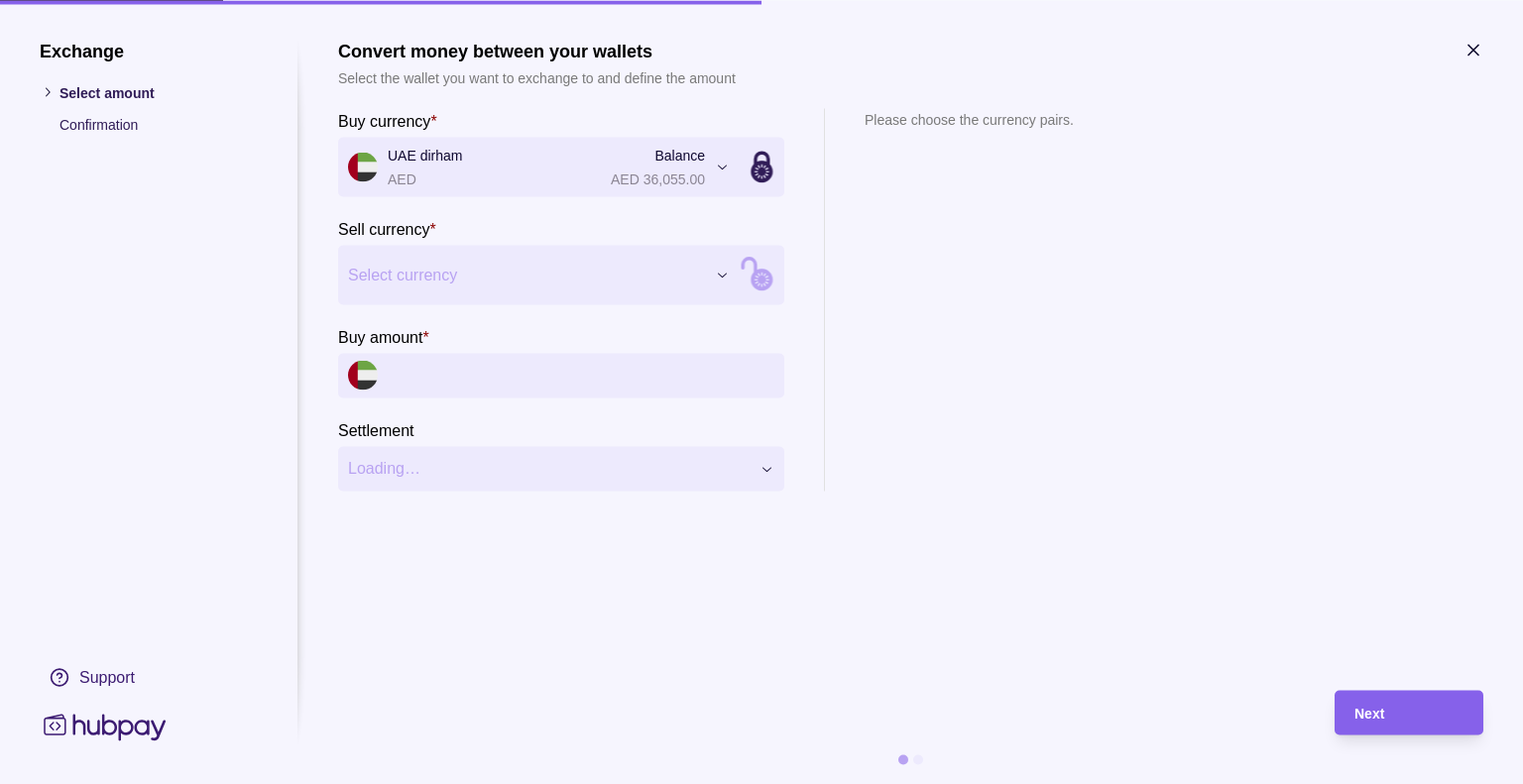 click on "Dashboard Trades Payments Collections Transactions Statements Support E Hello,  [PERSON_NAME] Nogotkov Novora Services FZCO Account Terms and conditions Privacy policy Sign out Trades Exchanges Forwards Create spot exchange Reference Rate Buy amount Sell amount Settlement due date Status [DATE] AF-A4B4-GWKC 1  EUR  =  4.15313   AED AED 33,230.00 EUR 8,001.19 [DATE] Success [DATE] AF-IJSO-PMDP 1  EUR  =  4.11415   AED AED 102,850.00 EUR 24,999.09 [DATE] Success [DATE] AF-QGDM-14JO 1  EUR  =  4.13194   AED AED 20,655.00 EUR 4,998.86 [DATE] Success Trades | Hubpay Exchange Select amount Confirmation Support Convert money between your wallets Select the wallet you want to exchange to and define the amount Buy currency  * UAE dirham AED Balance AED 36,055.00 *** *** Sell currency  * Select currency *** *** Buy amount  * Settlement Loading… Please choose the currency pairs. Next" at bounding box center [762, 392] 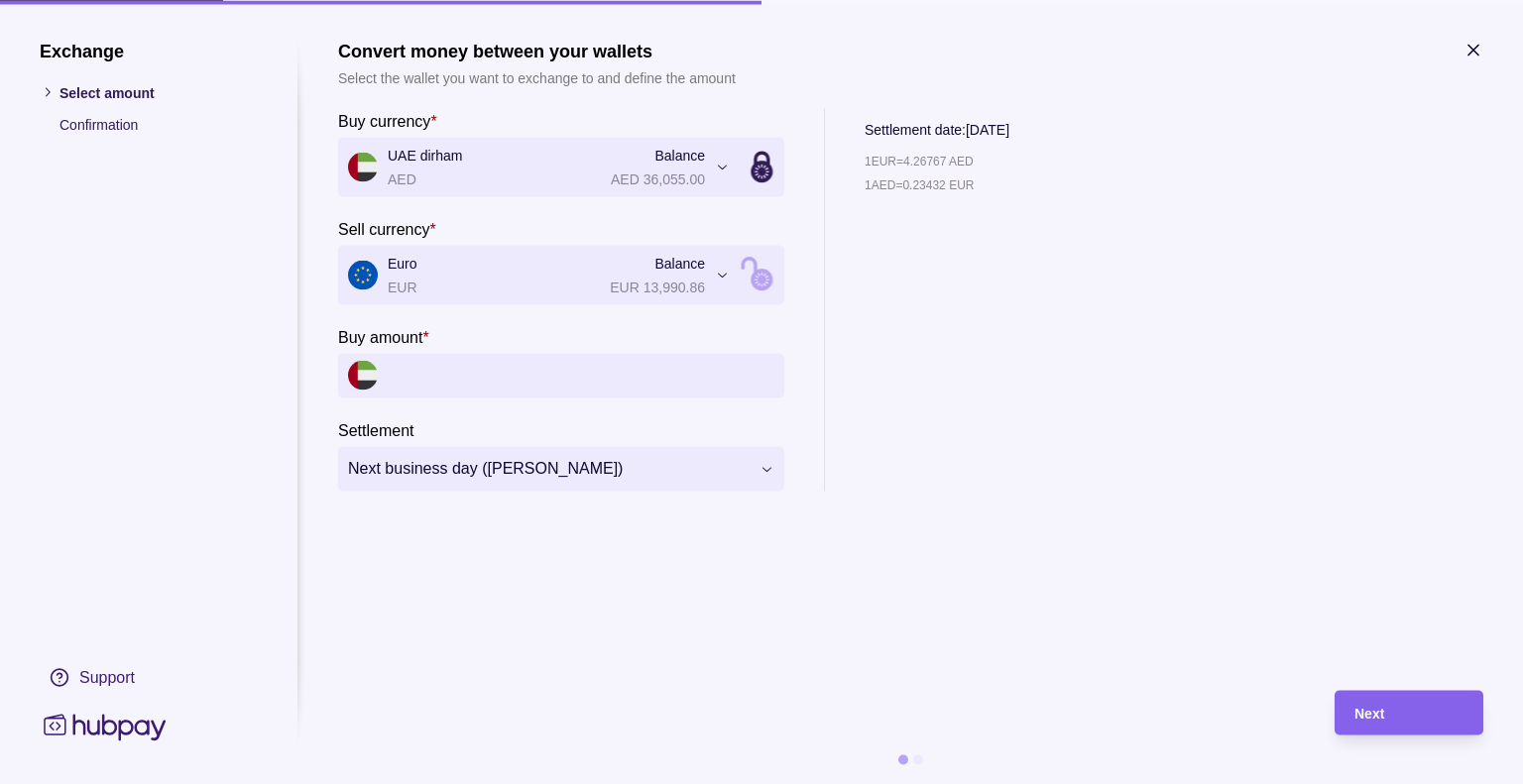 click on "Buy amount  *" at bounding box center [581, 375] 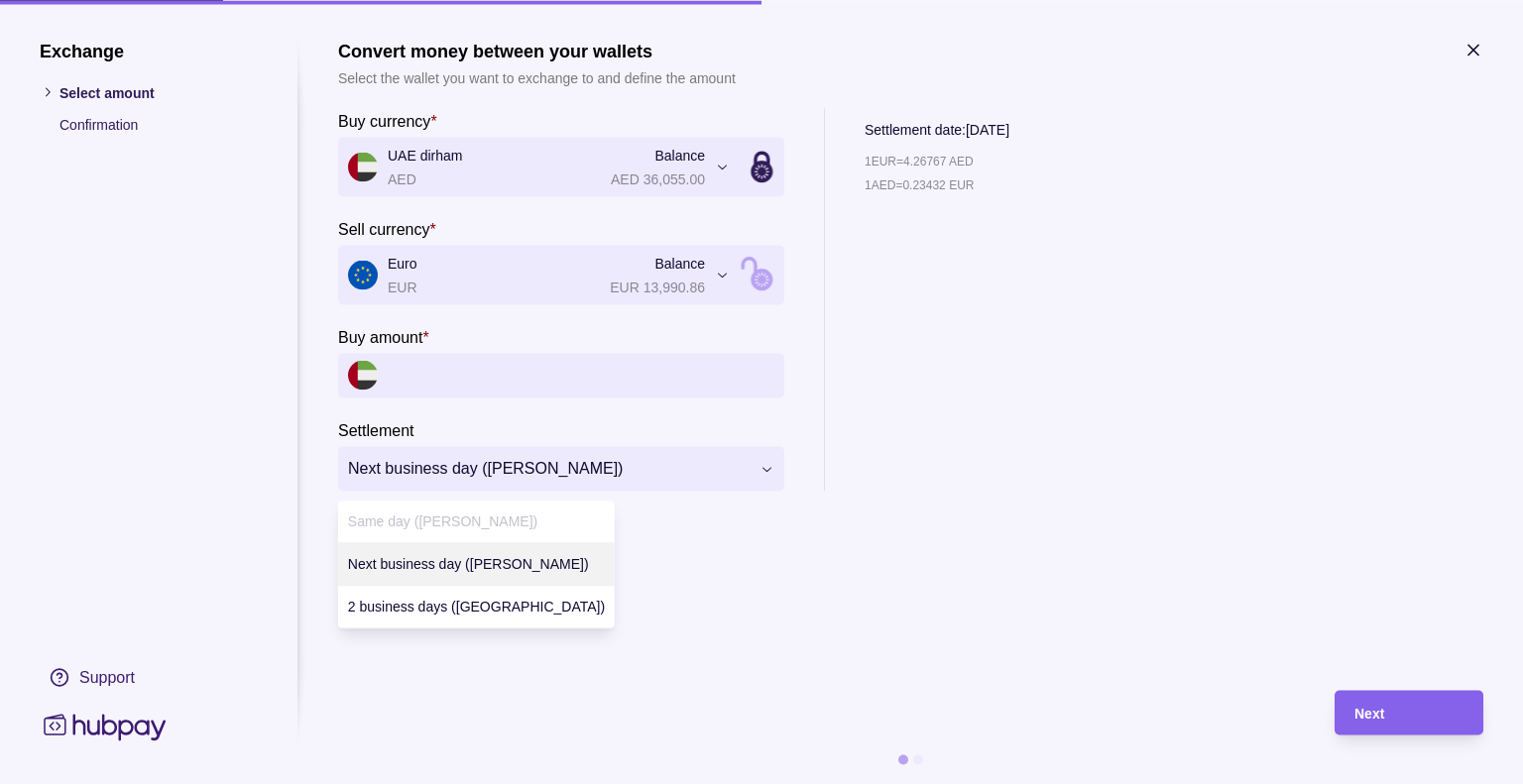 click on "**********" at bounding box center (762, 392) 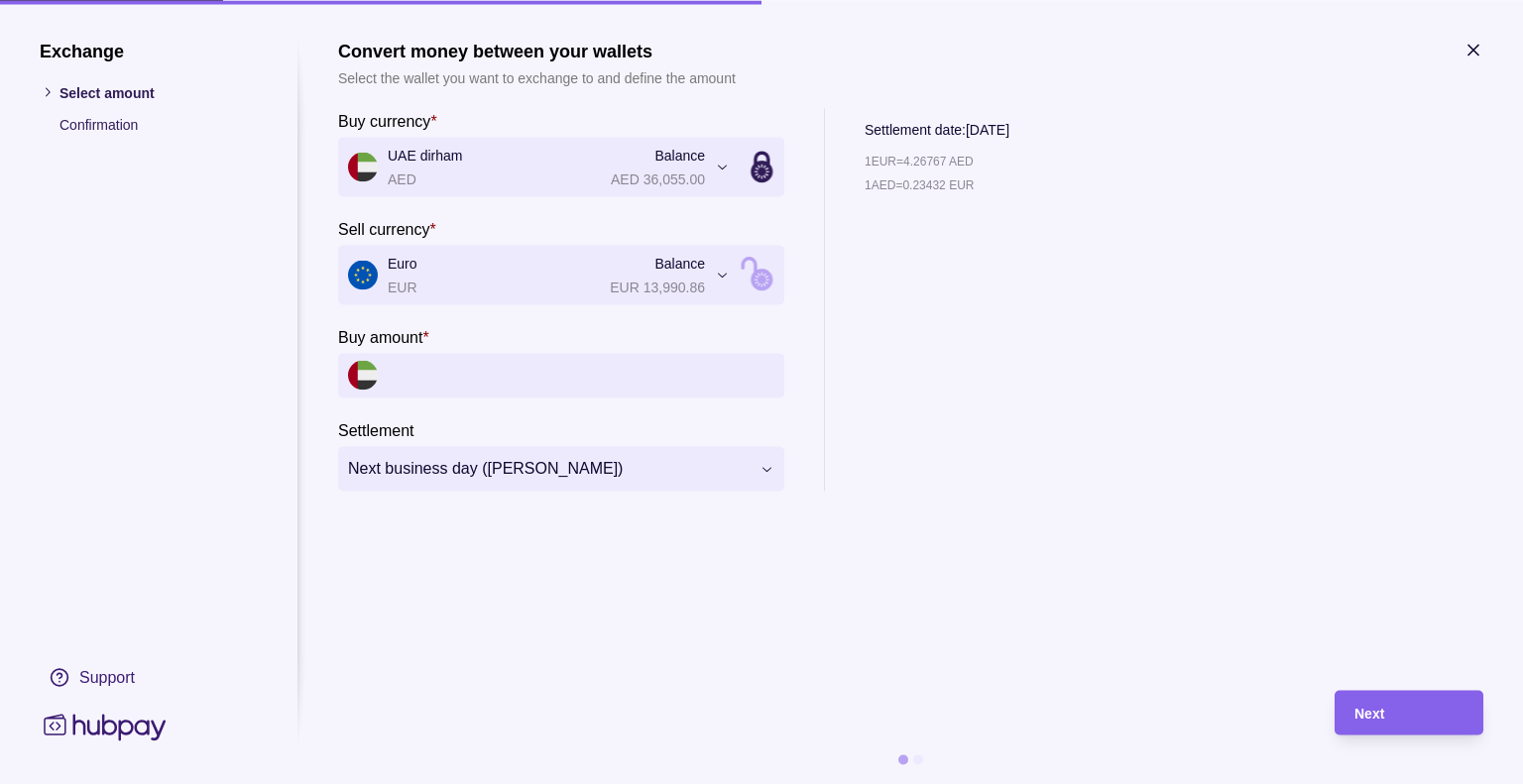 click on "Buy amount  *" at bounding box center (581, 375) 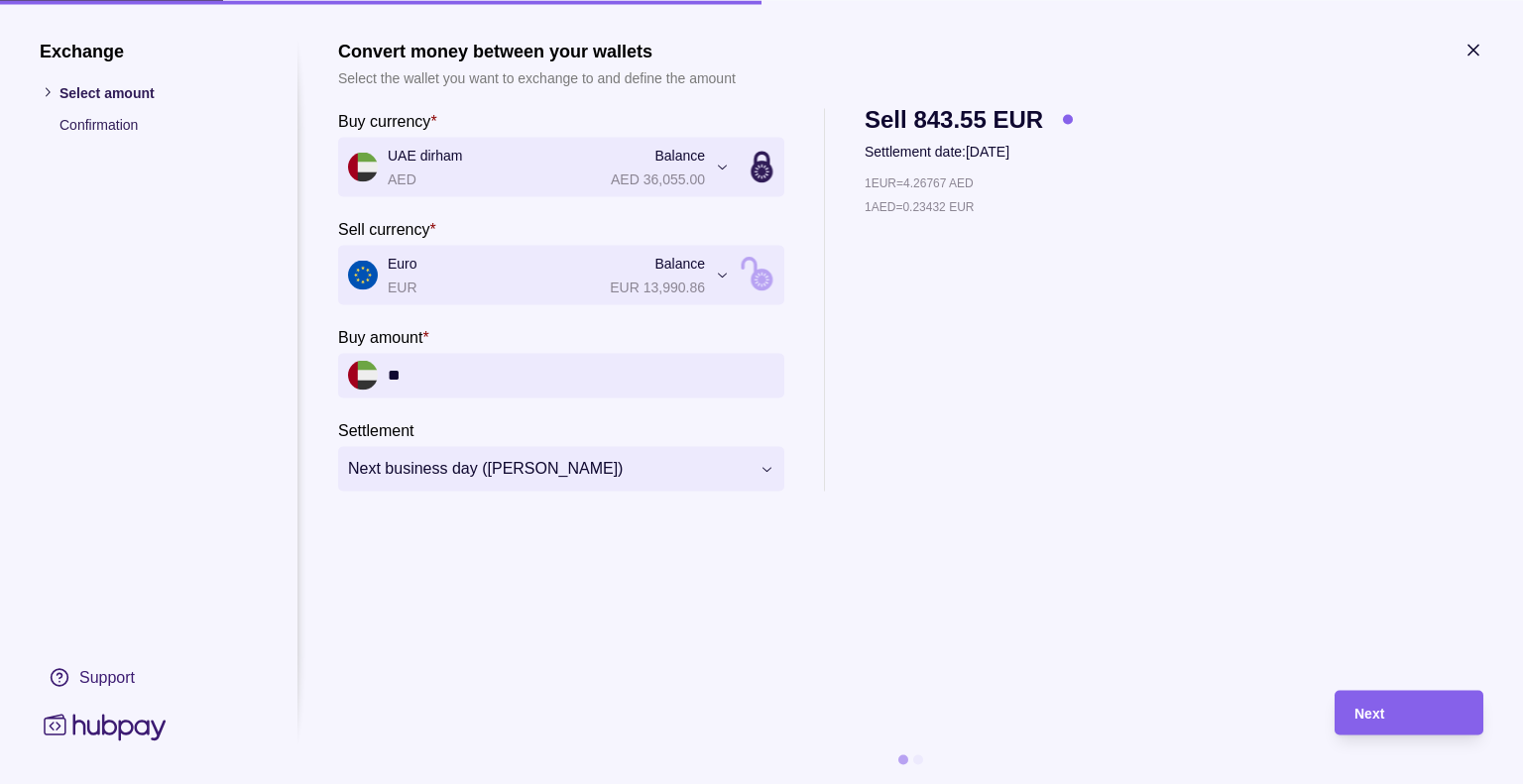 type on "*" 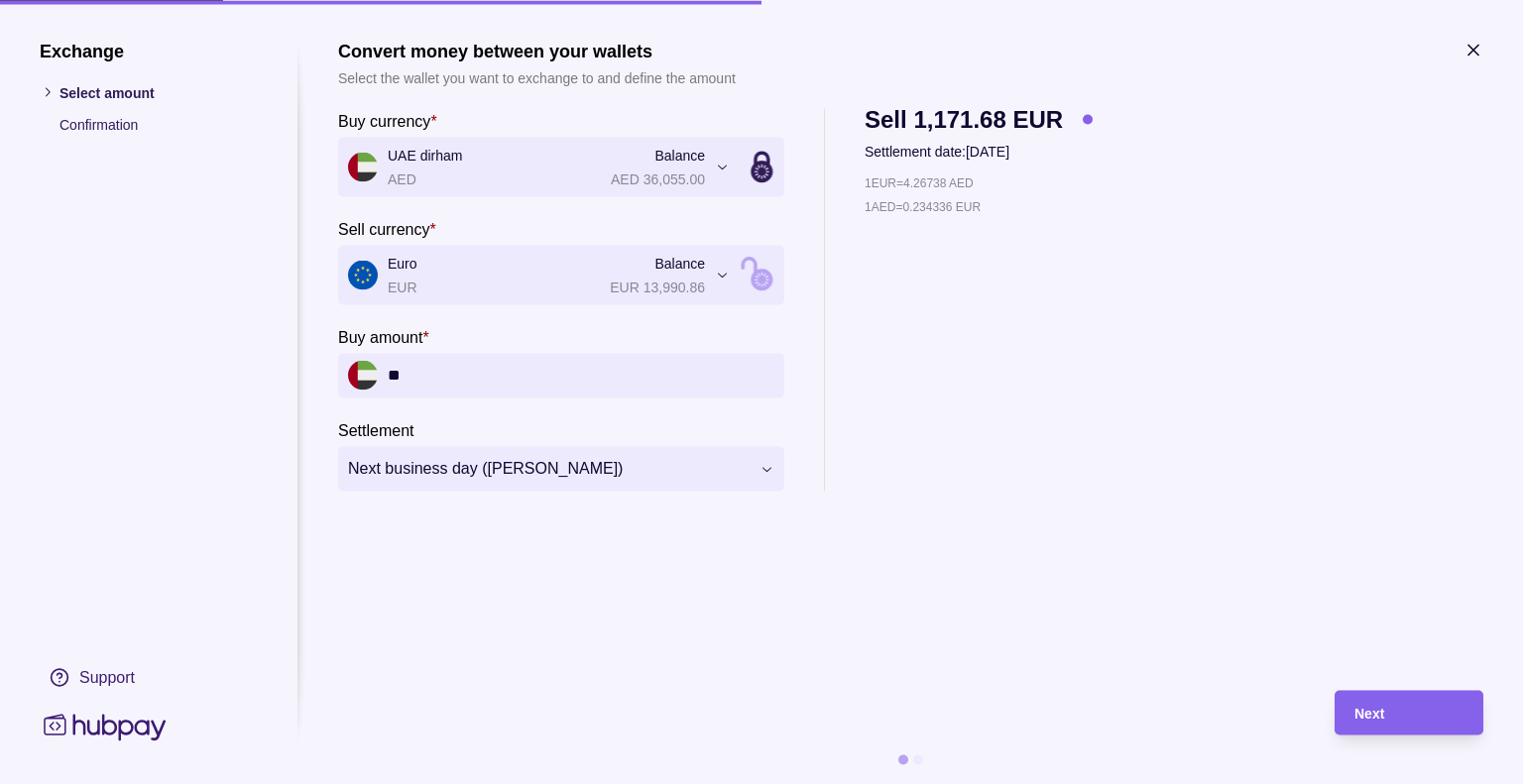 type on "*" 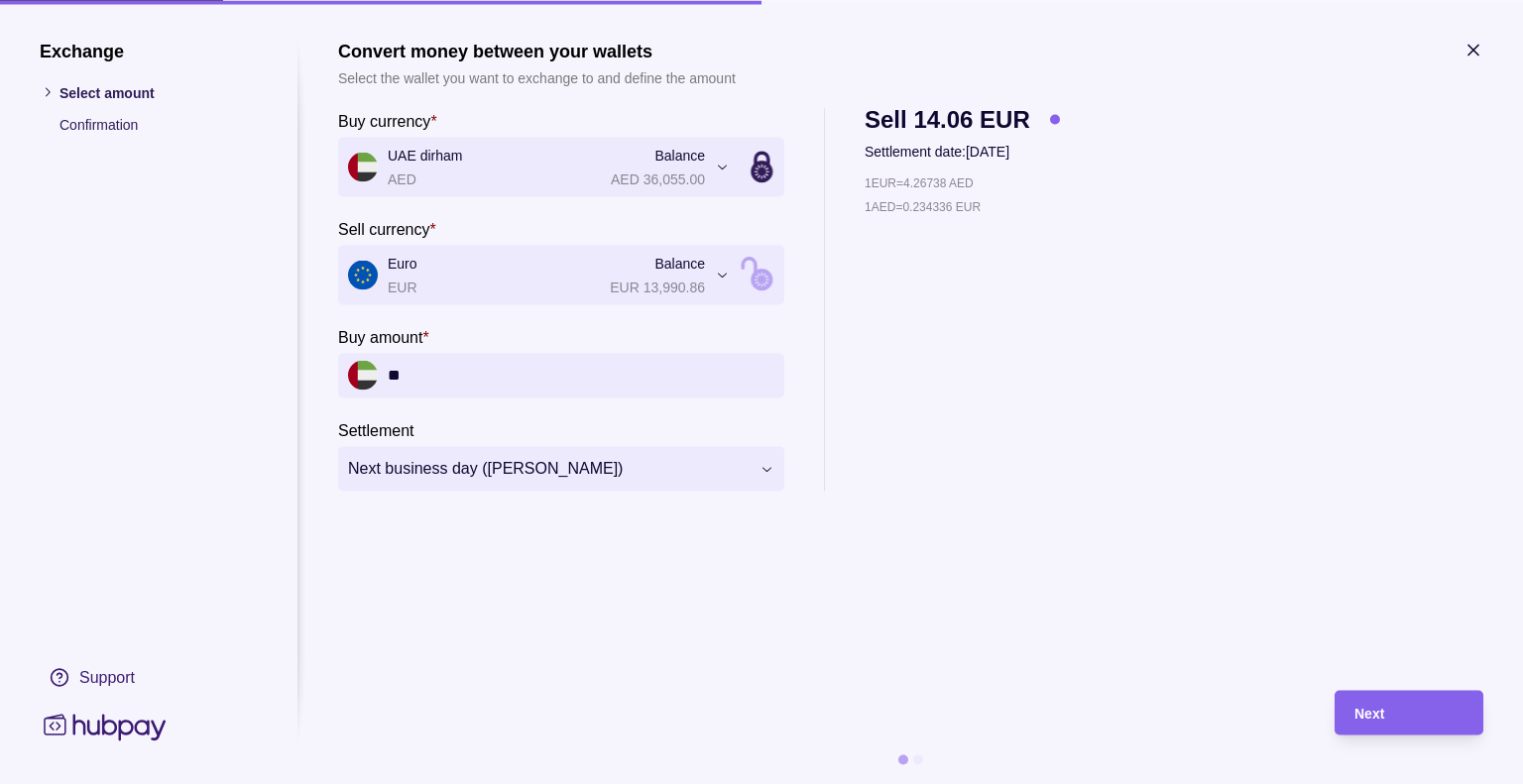 type on "*" 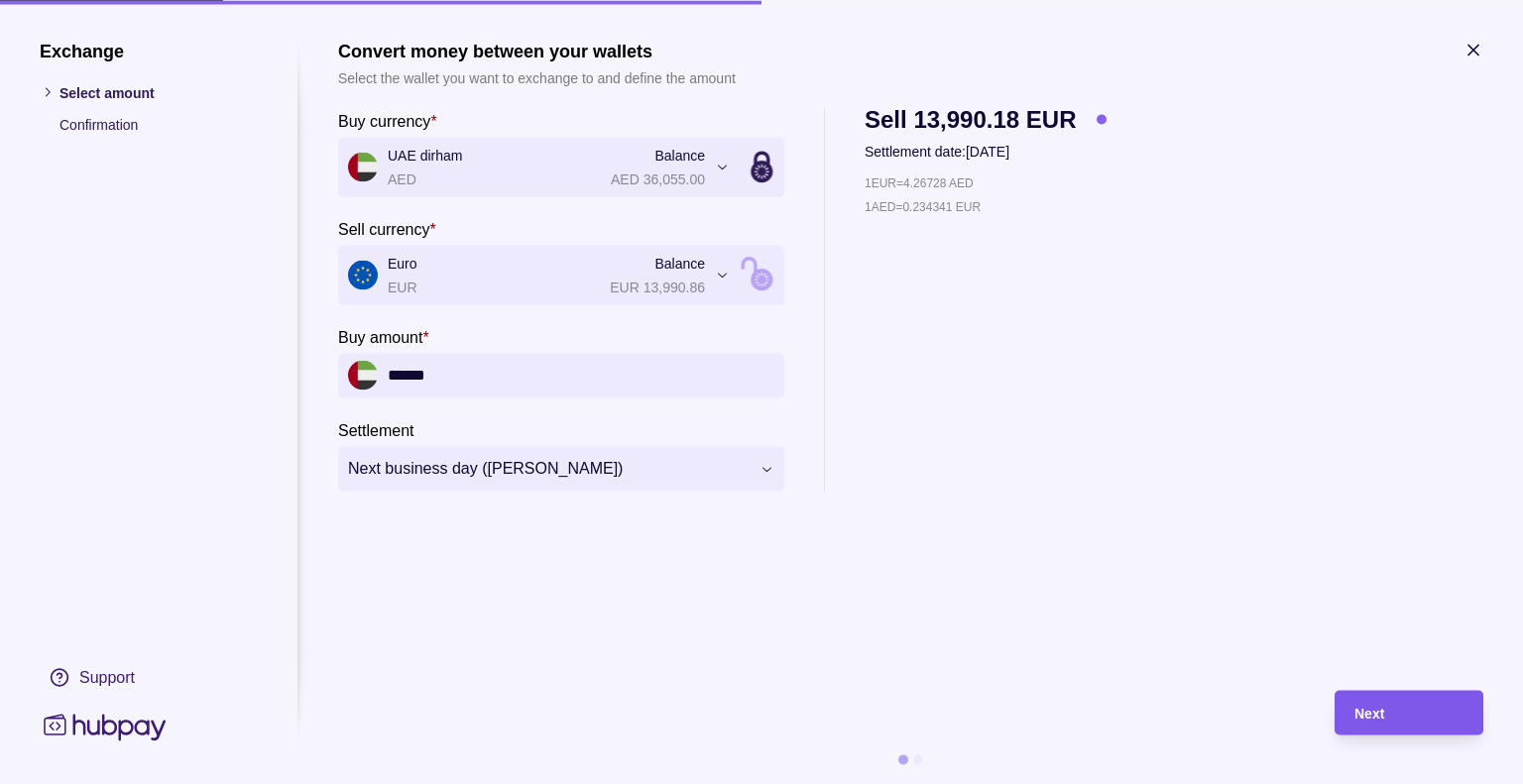 click on "Next" at bounding box center (1409, 713) 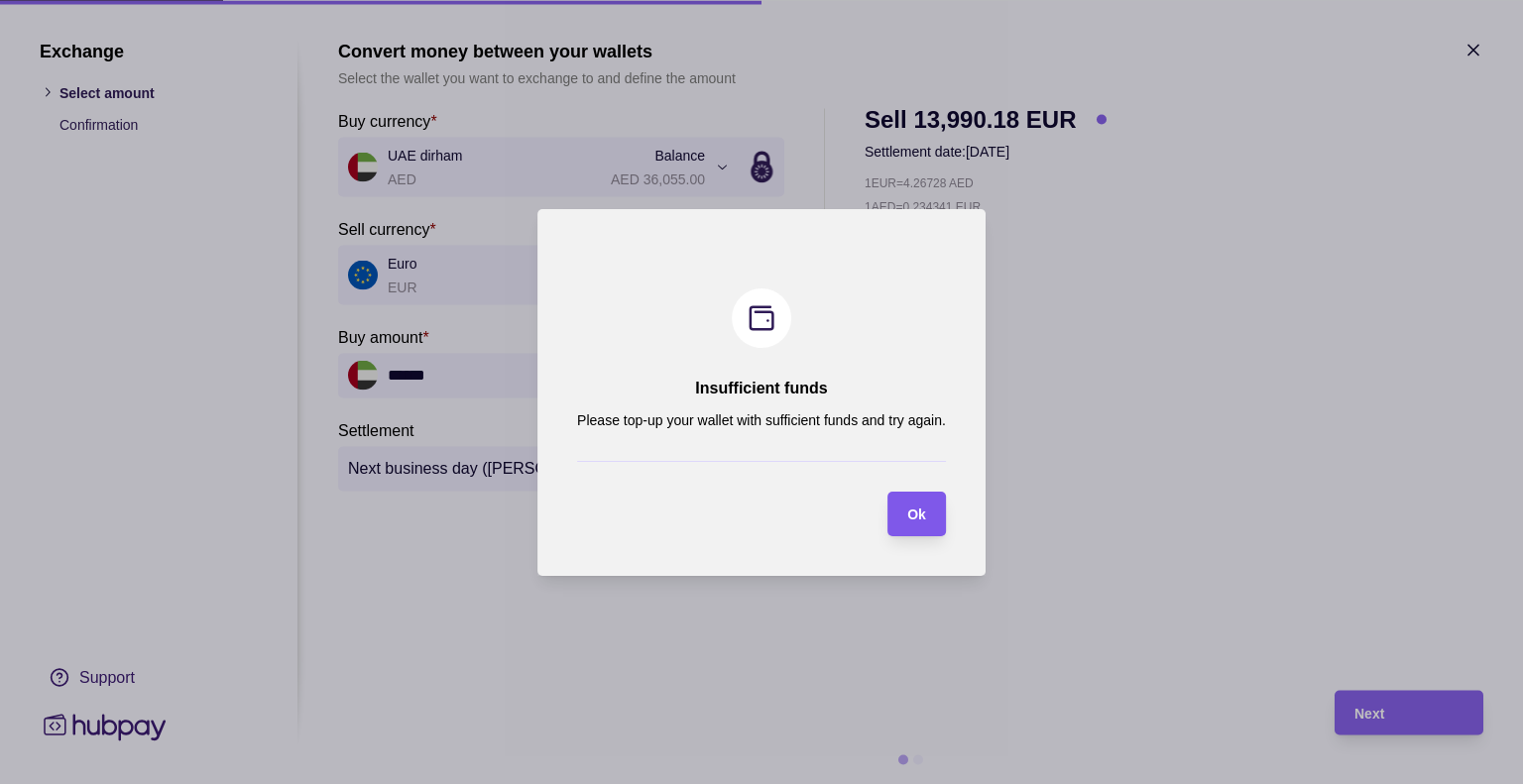click on "Ok" at bounding box center (916, 514) 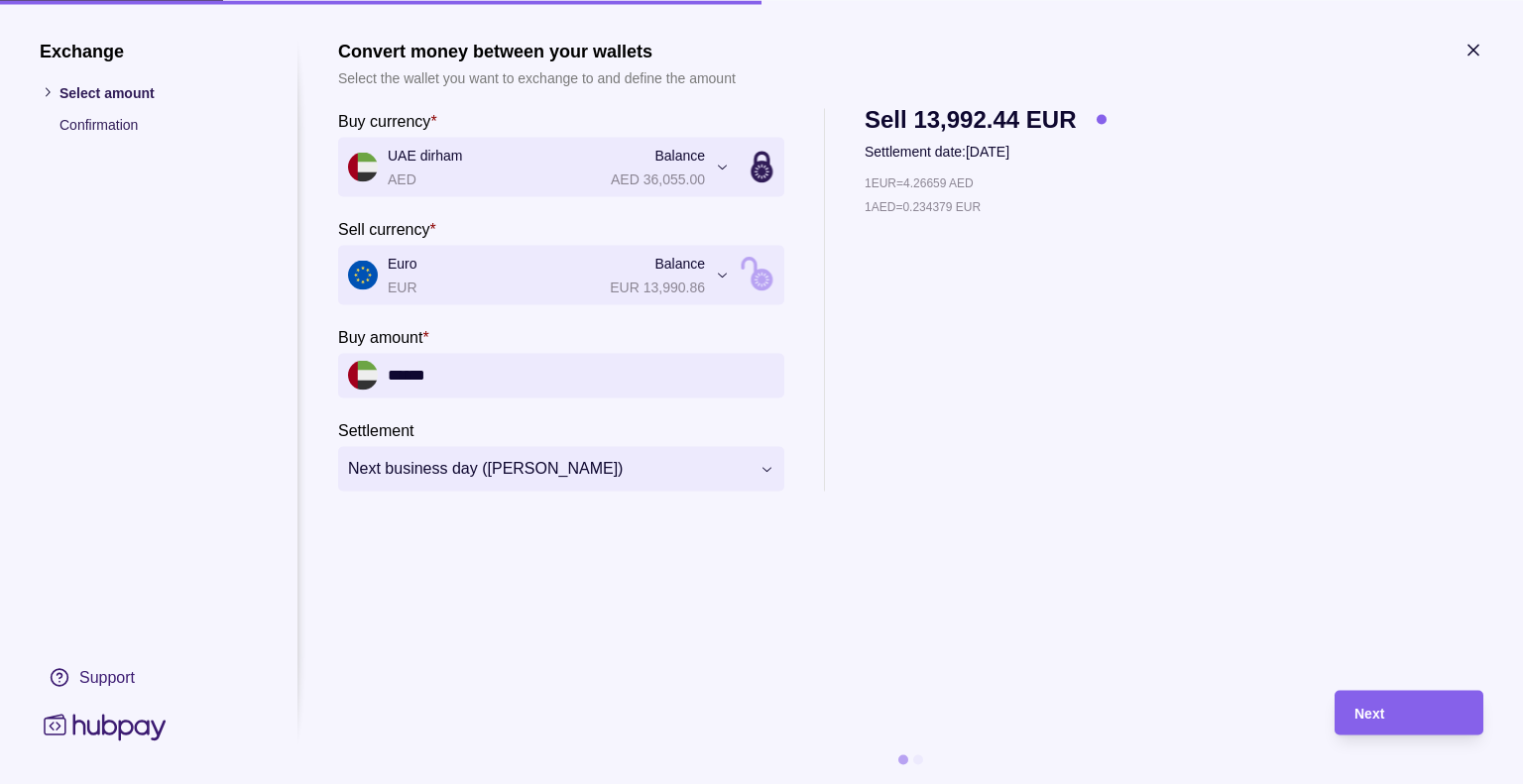 click on "******" at bounding box center [581, 375] 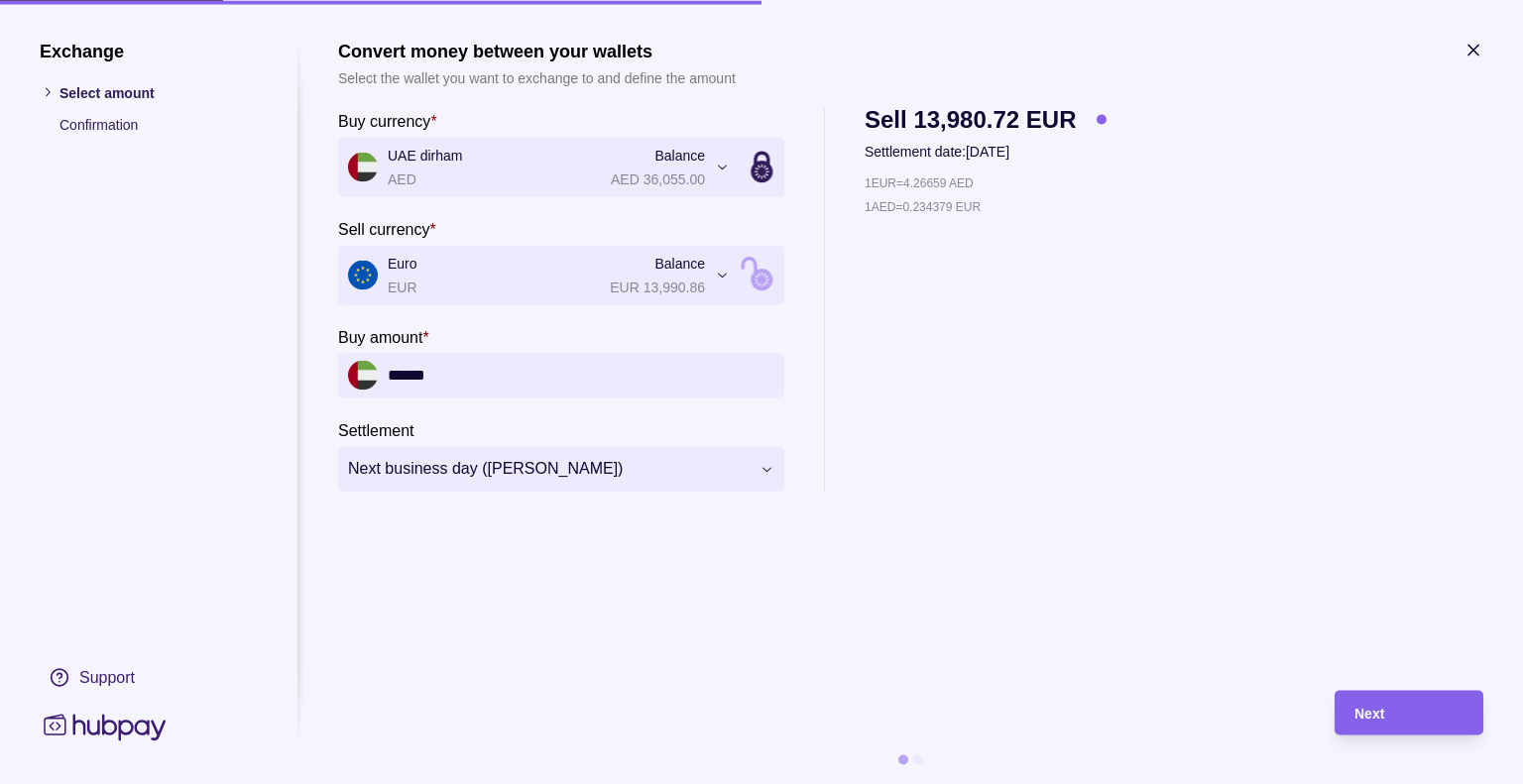type on "******" 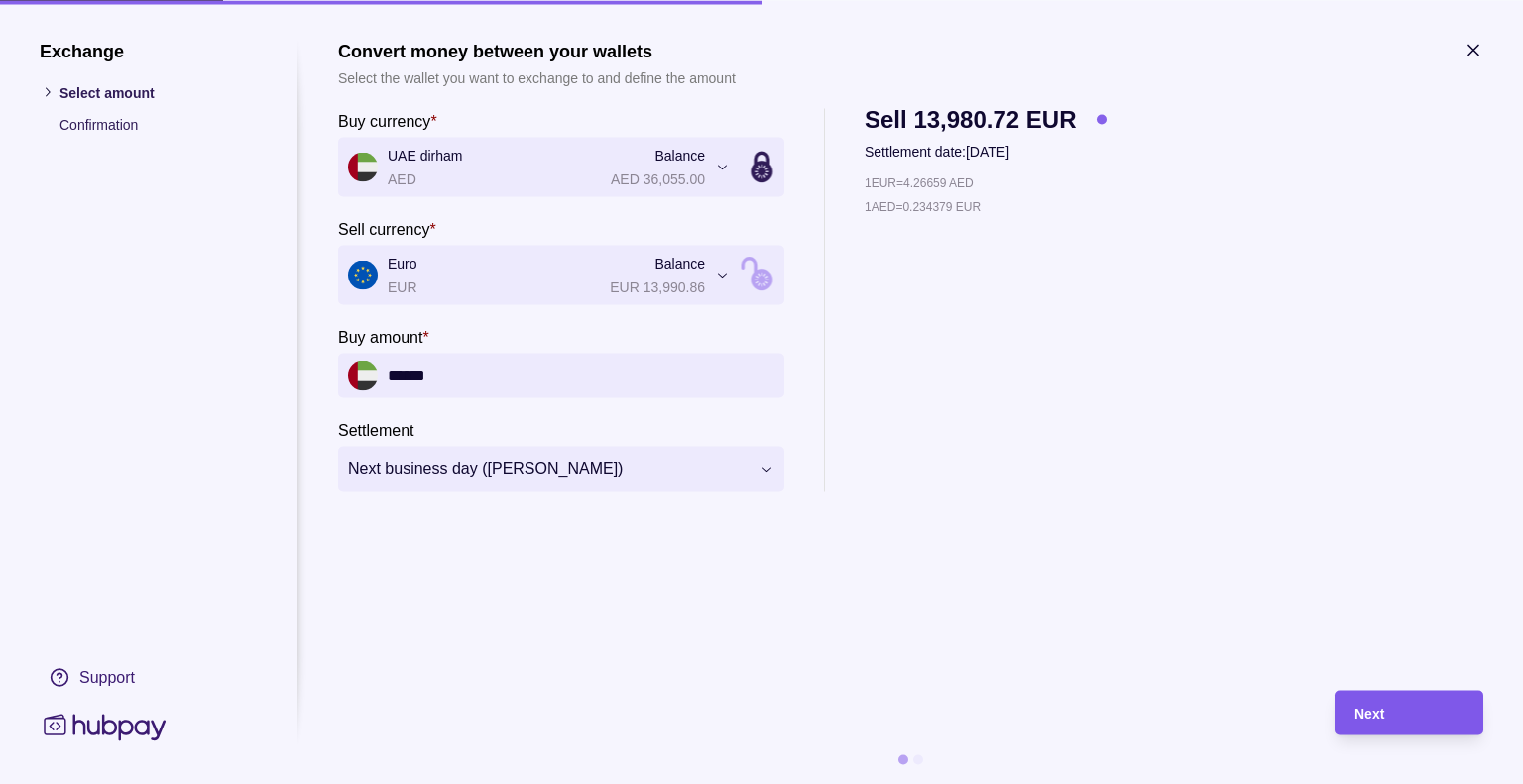 click on "Next" at bounding box center [1409, 713] 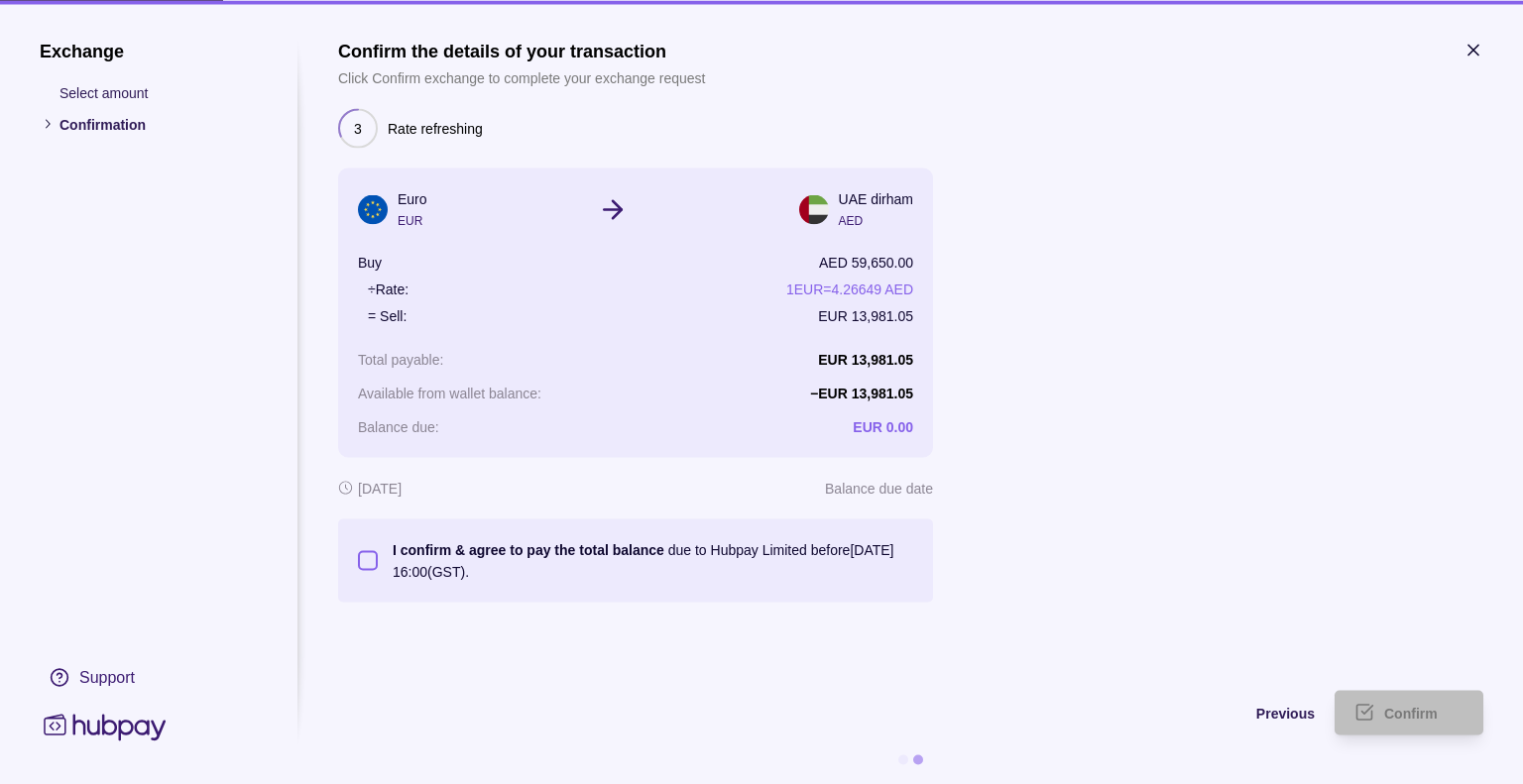 click on "I confirm & agree to pay the total balance   due to Hubpay Limited before  [DATE]   16:00  (GST)." at bounding box center (636, 560) 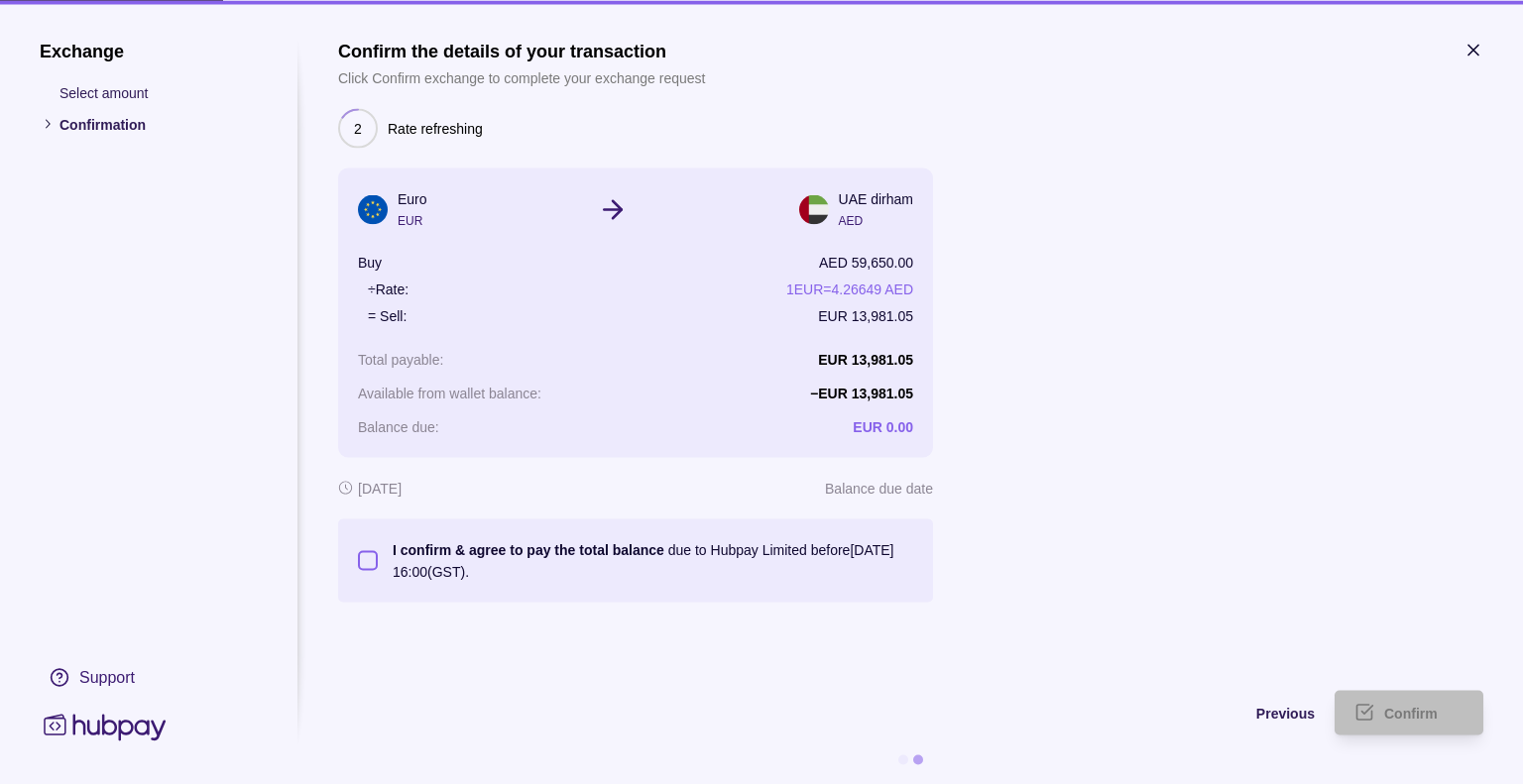 click on "I confirm & agree to pay the total balance   due to Hubpay Limited before  [DATE]   16:00  (GST)." at bounding box center [368, 560] 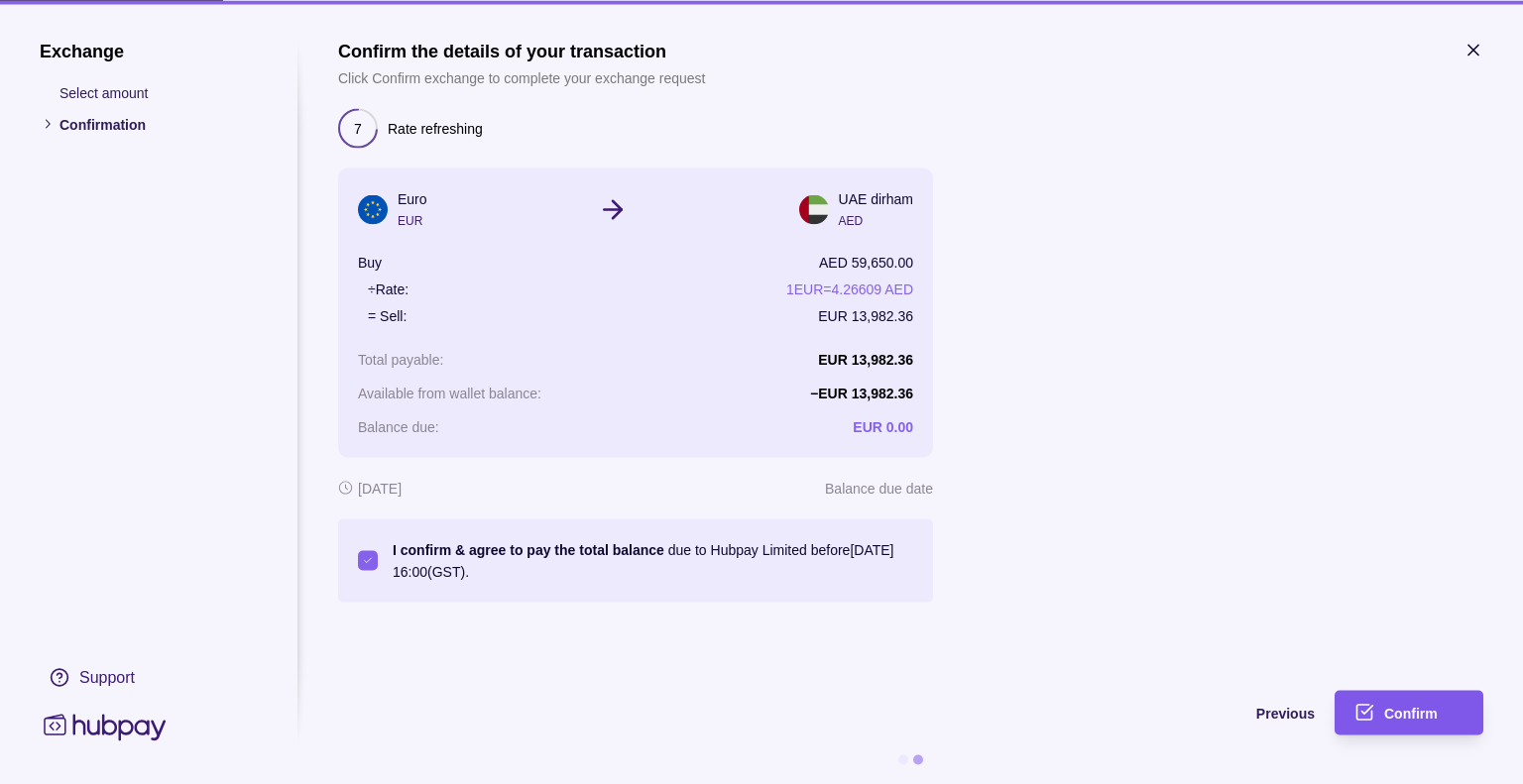 click on "Confirm" at bounding box center (1411, 714) 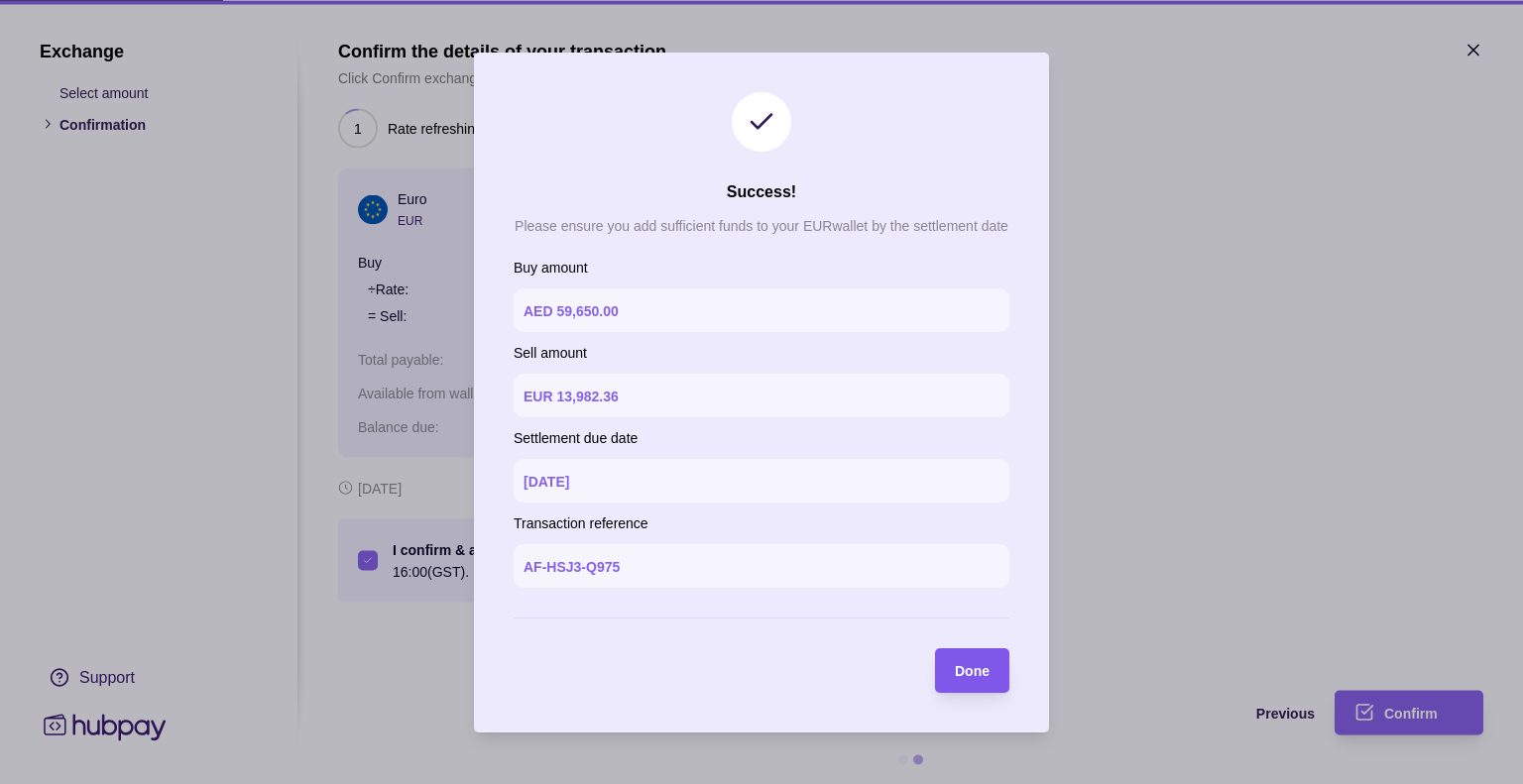 click on "Done" at bounding box center (972, 671) 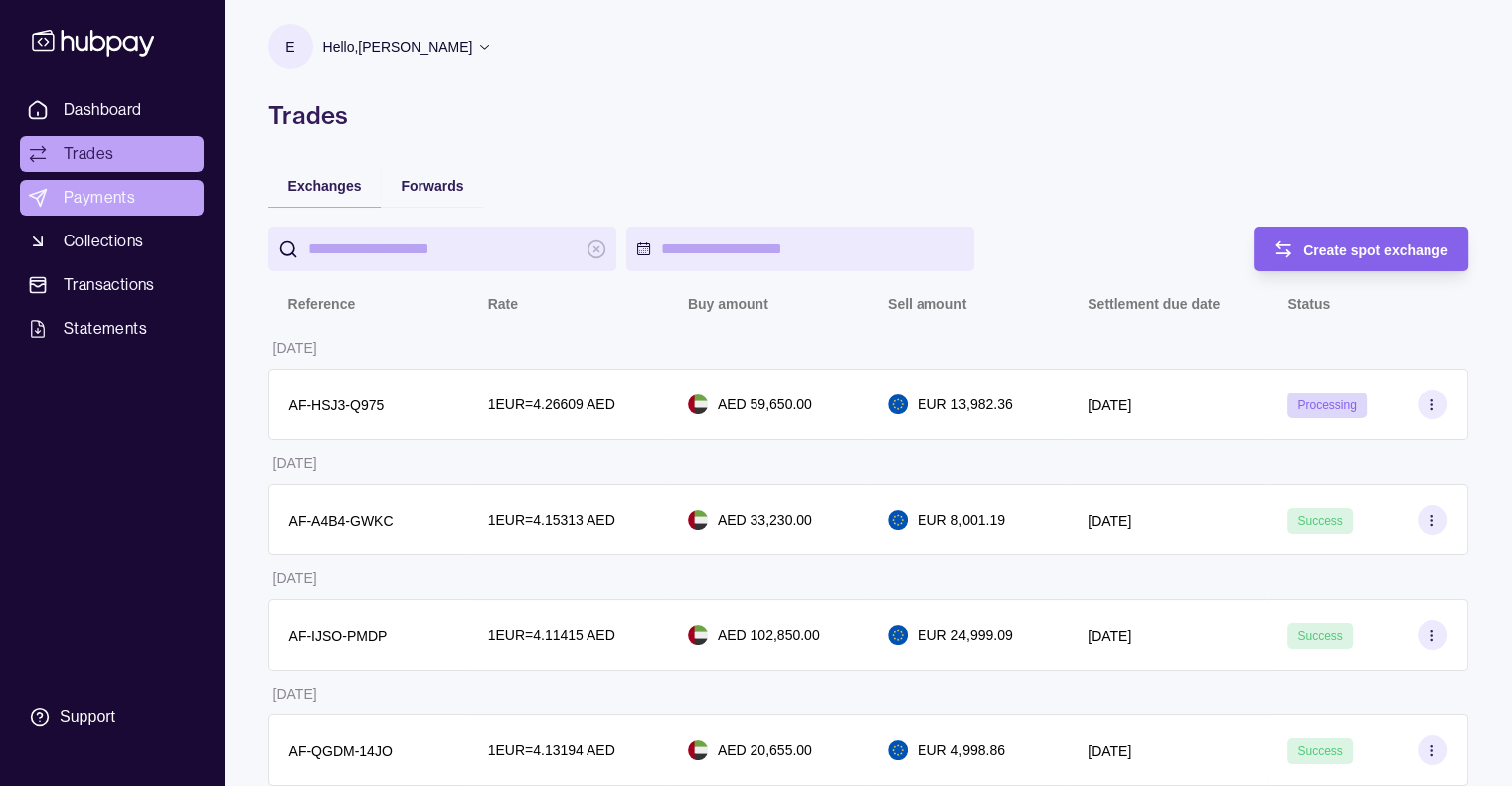 click on "Payments" at bounding box center [99, 198] 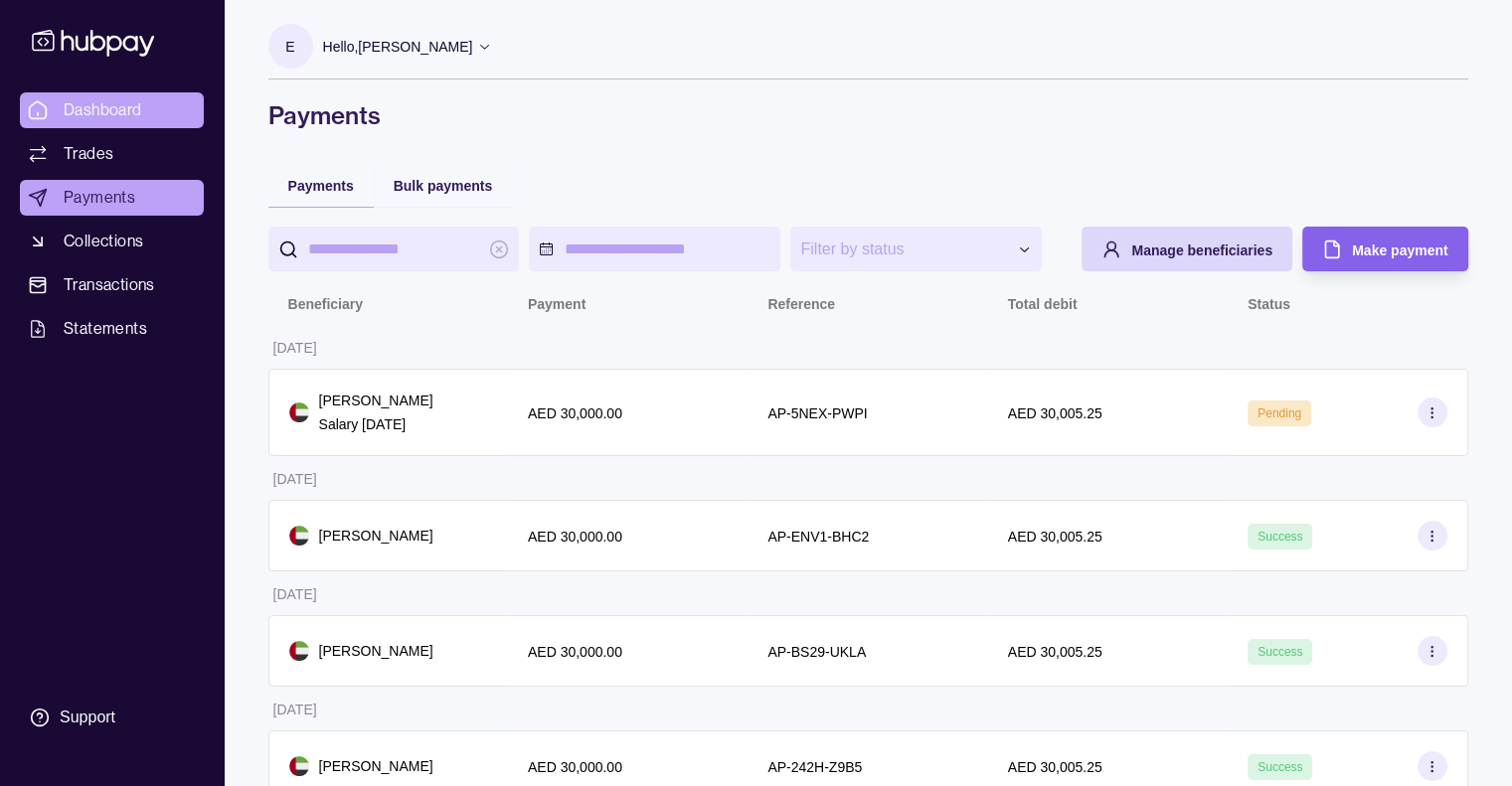 click on "Dashboard" at bounding box center (102, 110) 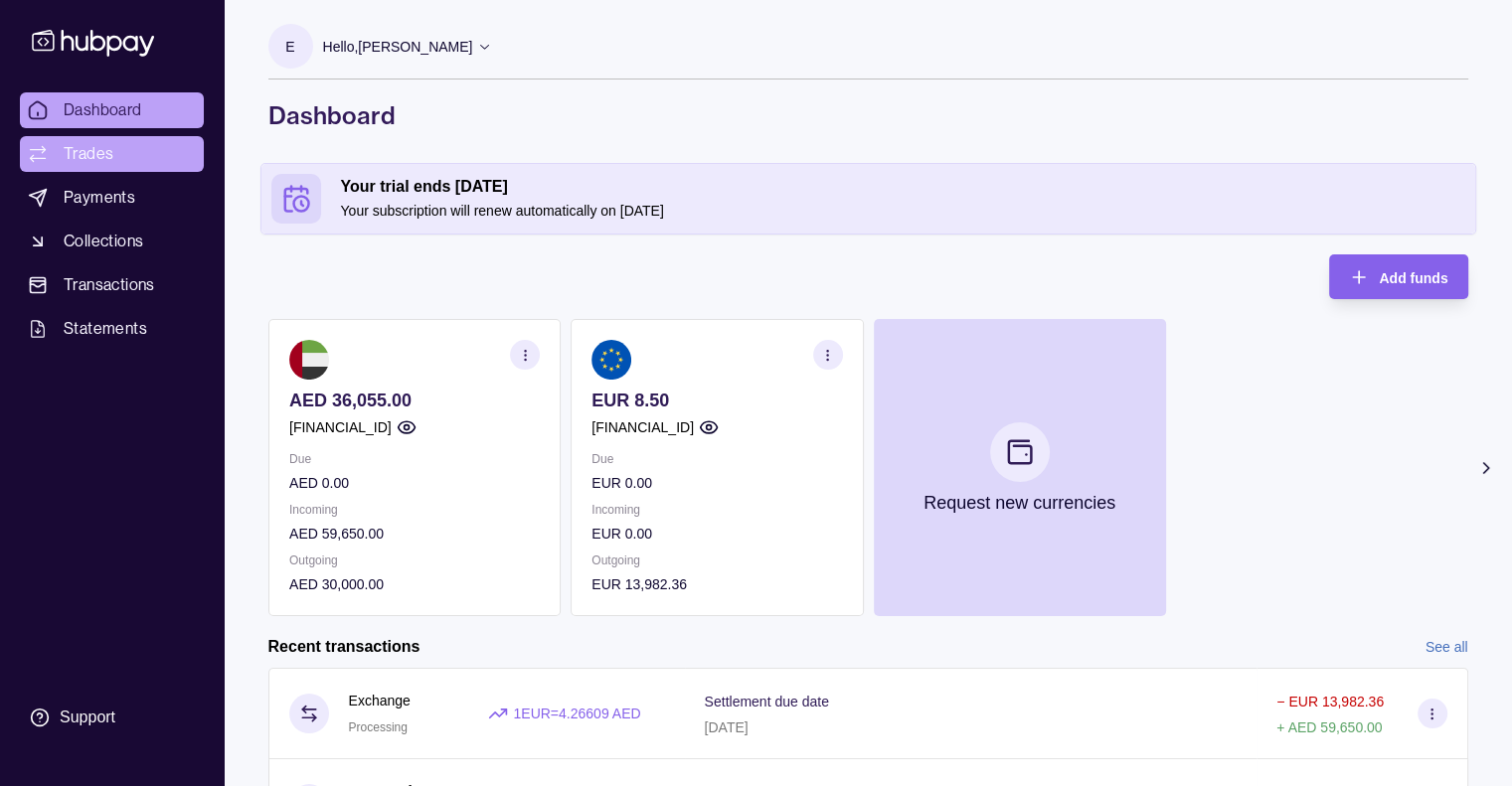 click on "Trades" at bounding box center [111, 154] 